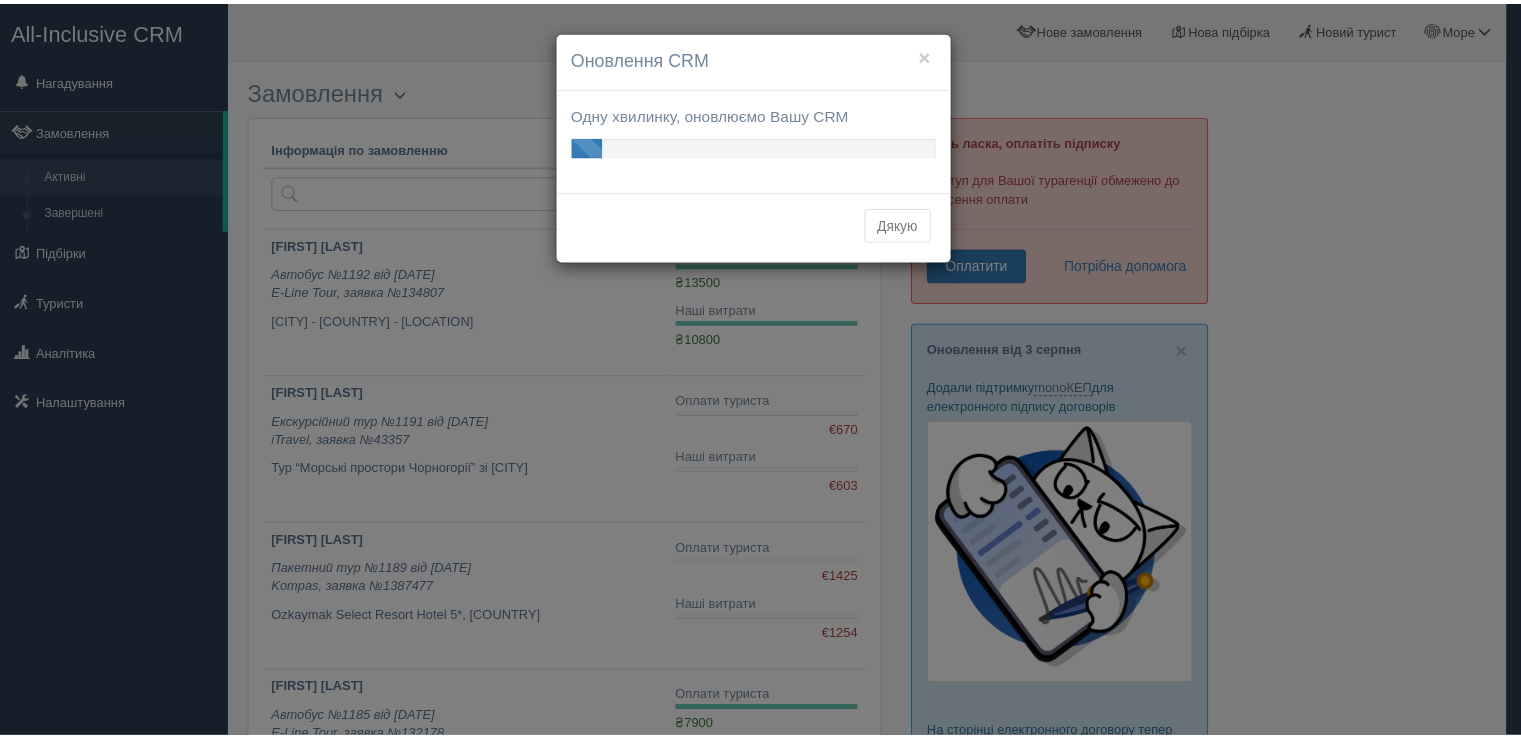 scroll, scrollTop: 0, scrollLeft: 0, axis: both 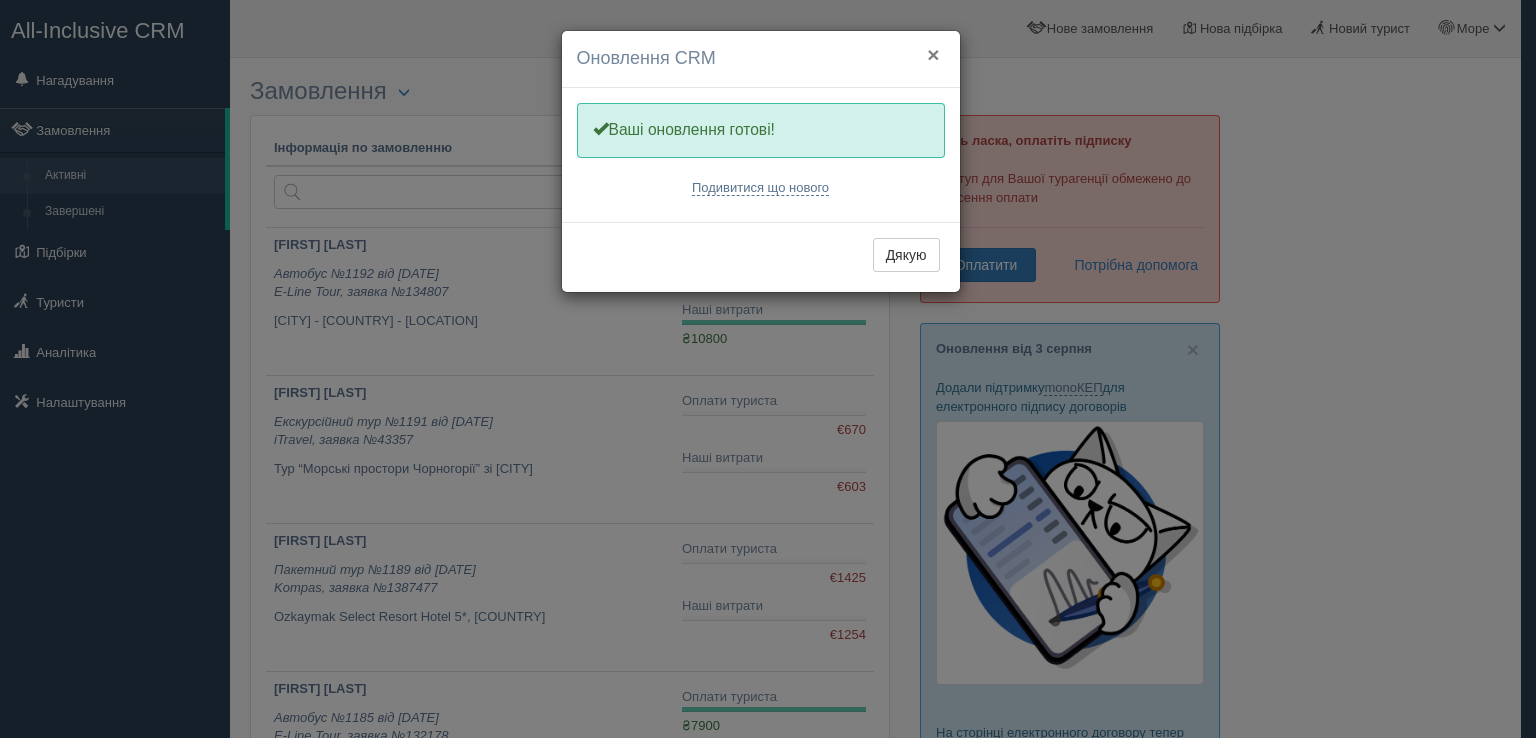 click on "×" at bounding box center [933, 54] 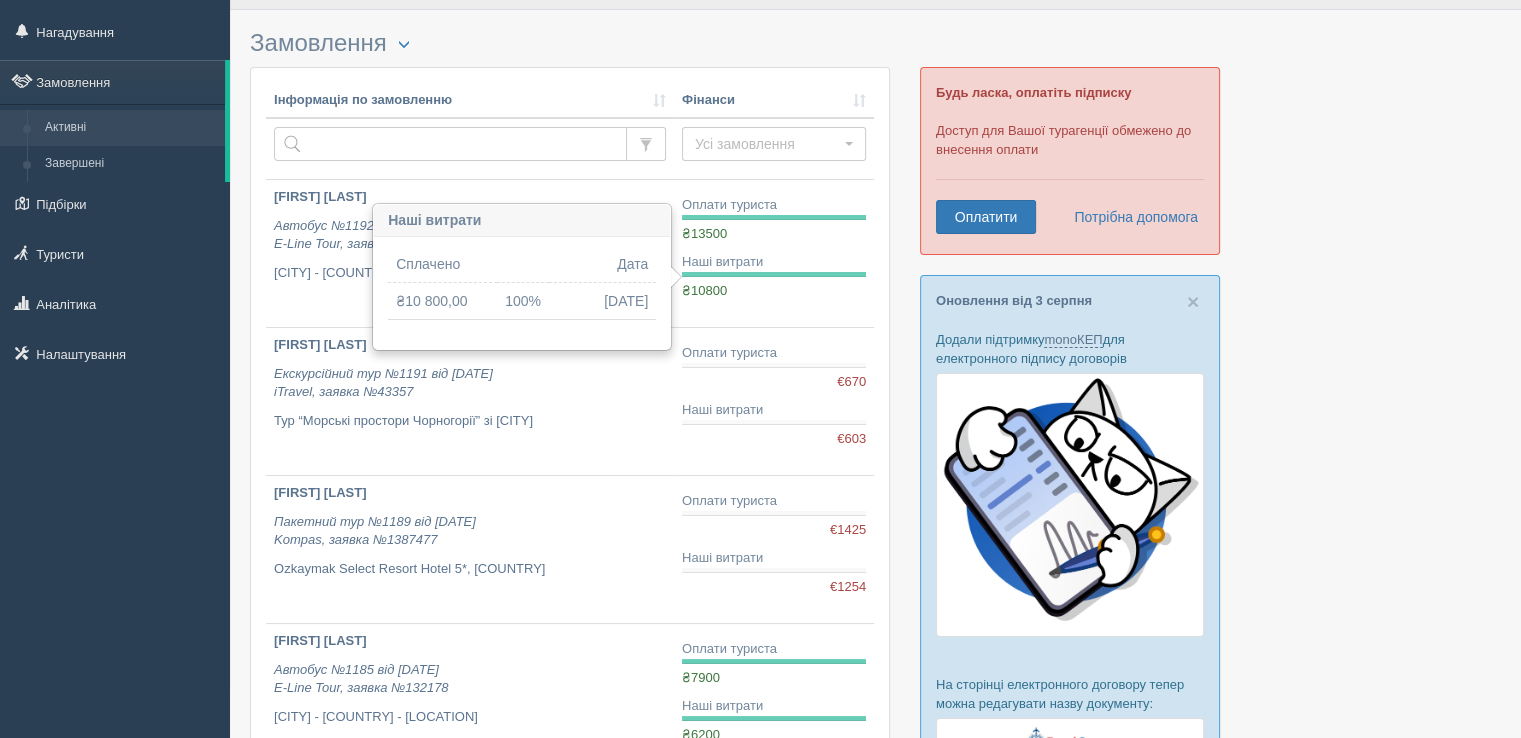 scroll, scrollTop: 0, scrollLeft: 0, axis: both 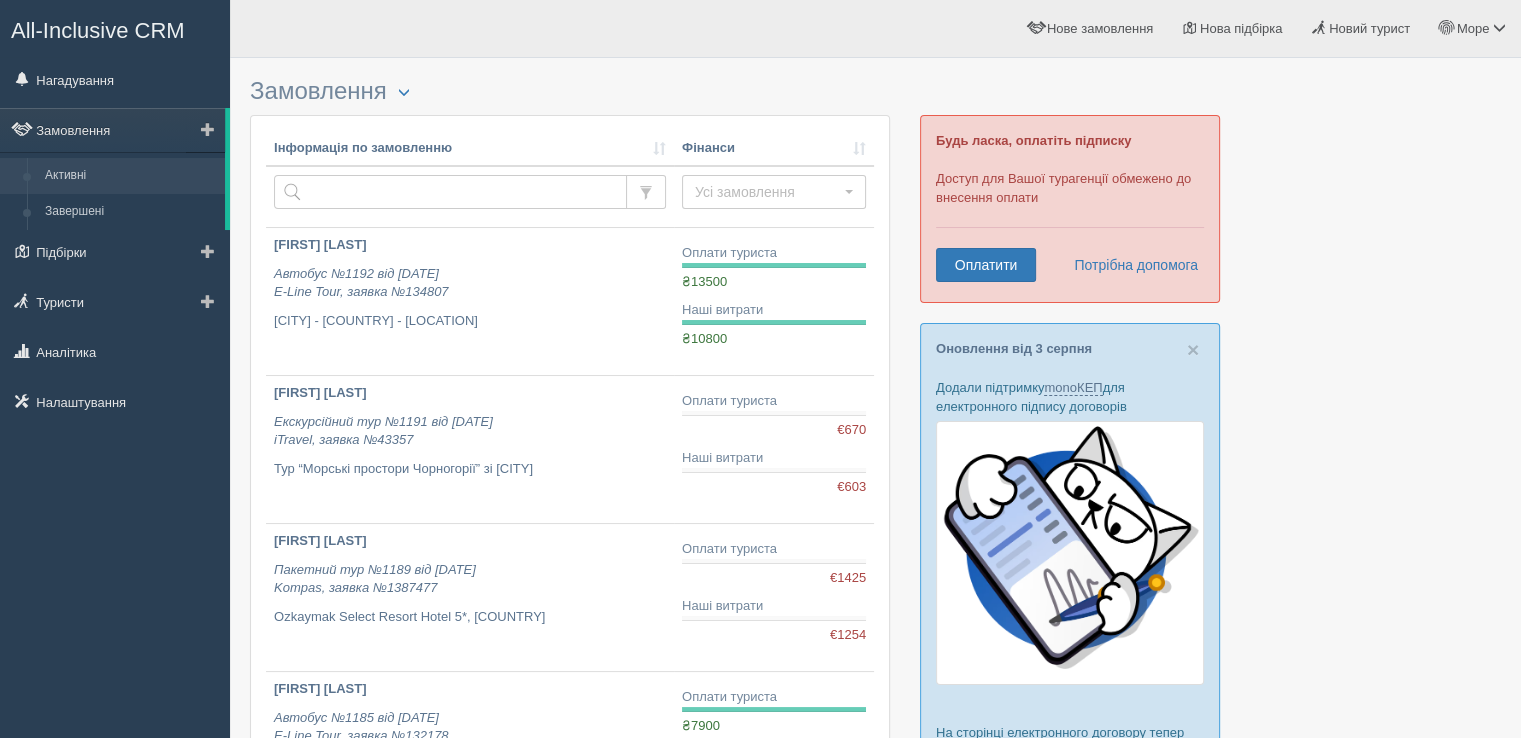 click on "Активні" at bounding box center [130, 176] 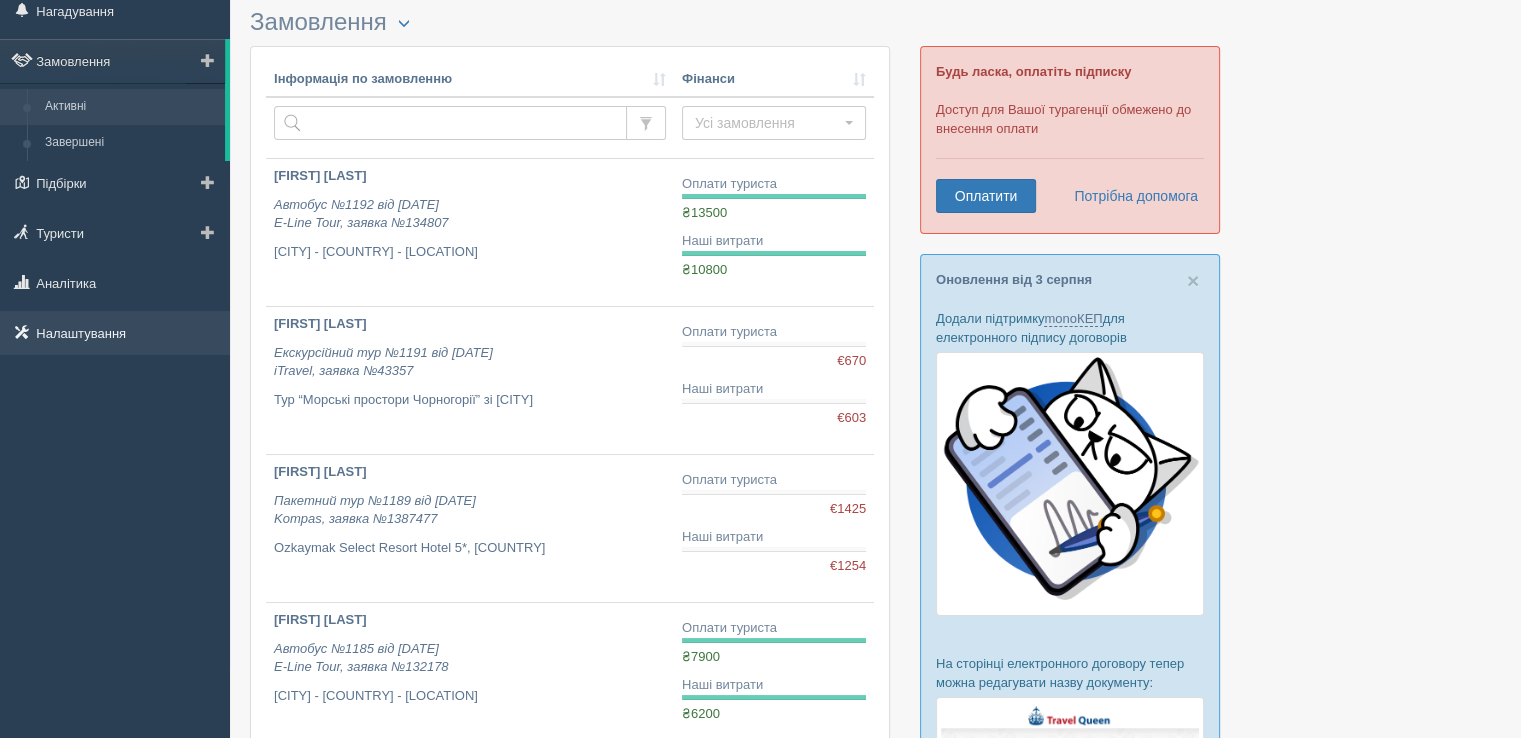scroll, scrollTop: 100, scrollLeft: 0, axis: vertical 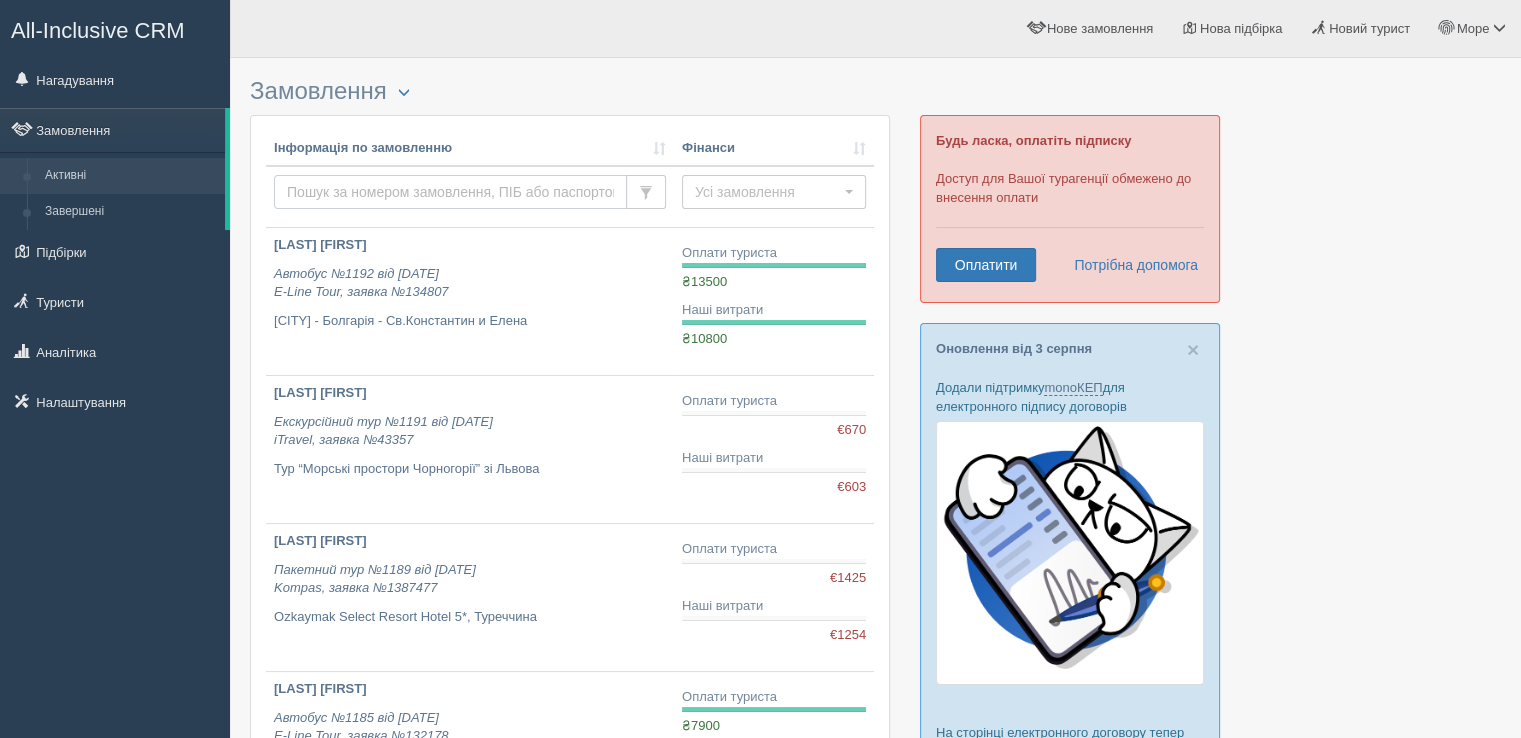 click at bounding box center [450, 192] 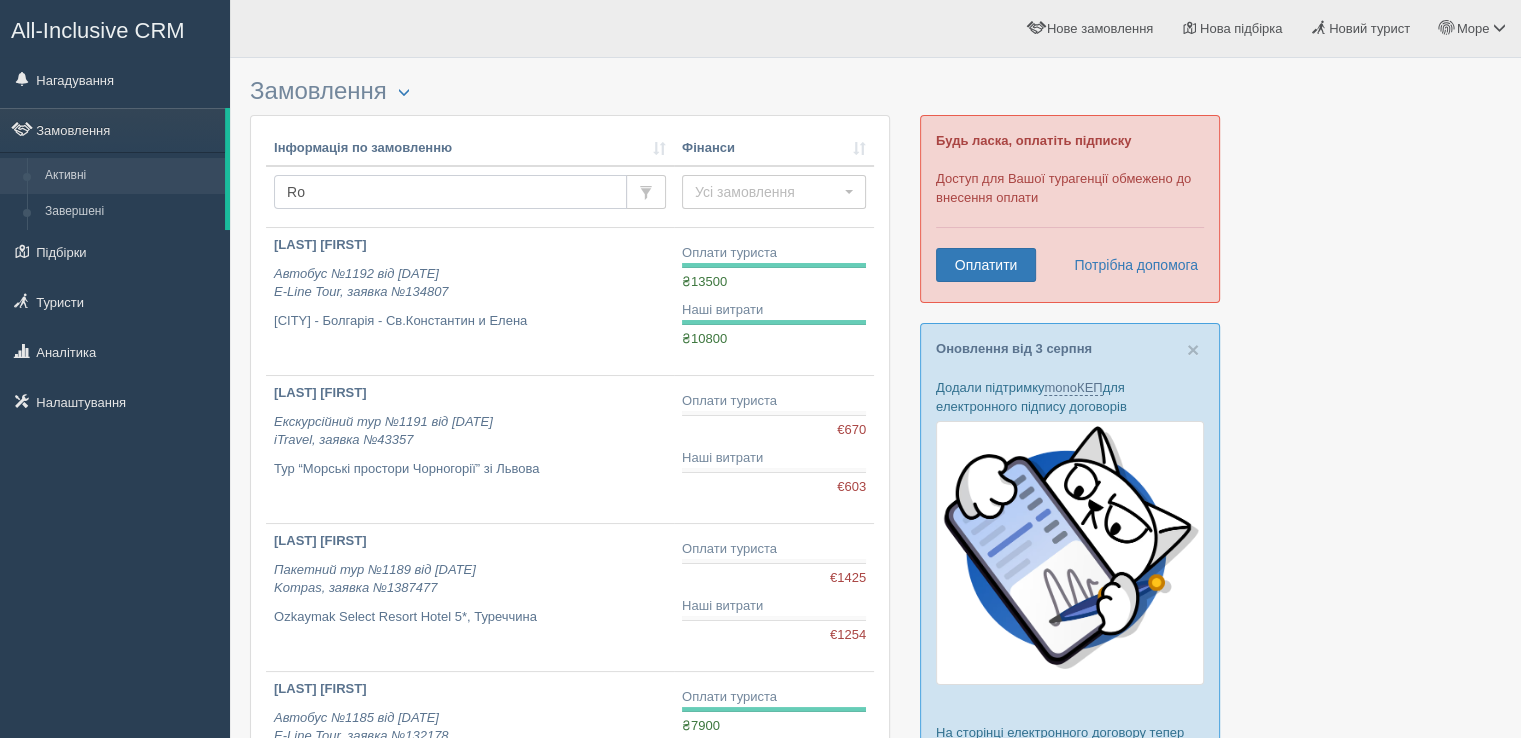 type on "Rom" 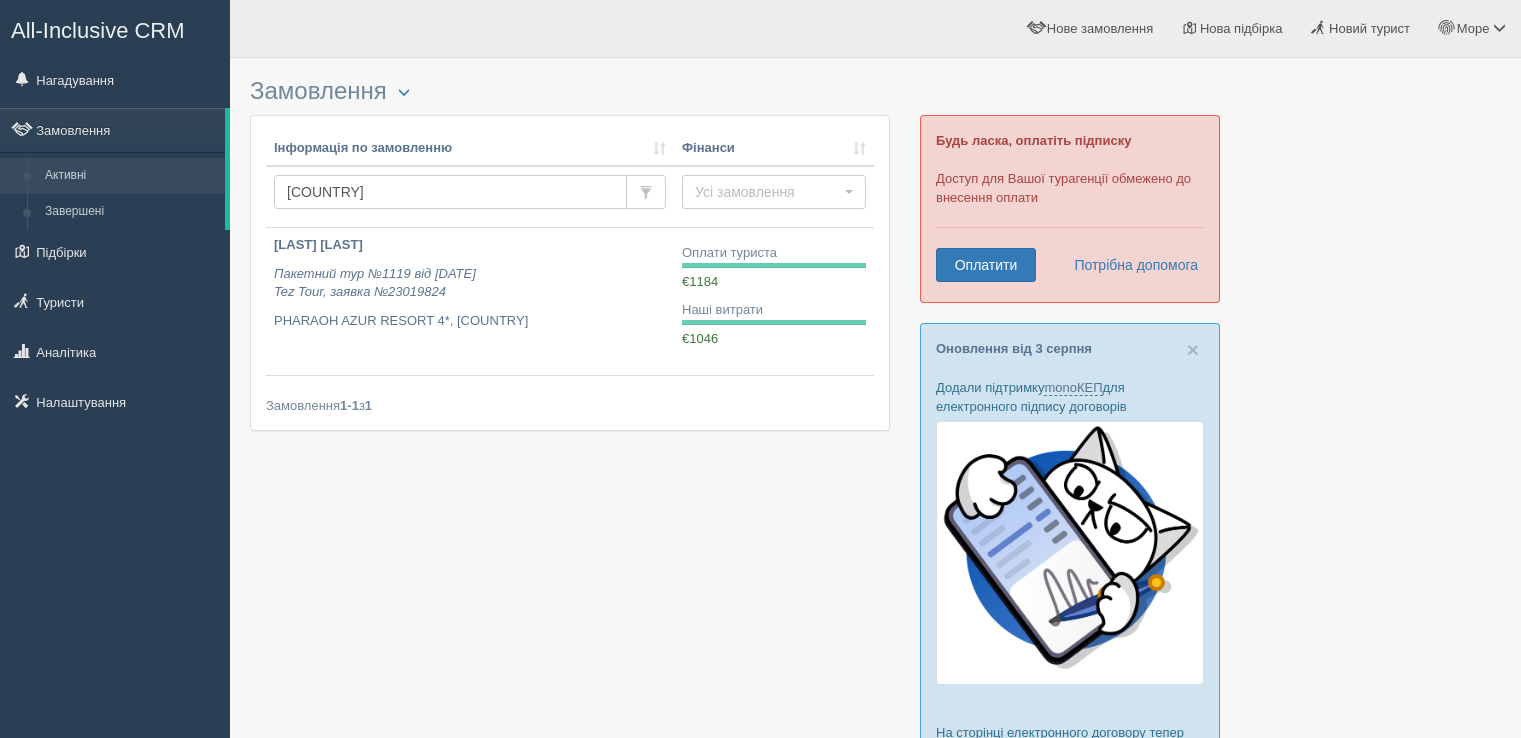 scroll, scrollTop: 0, scrollLeft: 0, axis: both 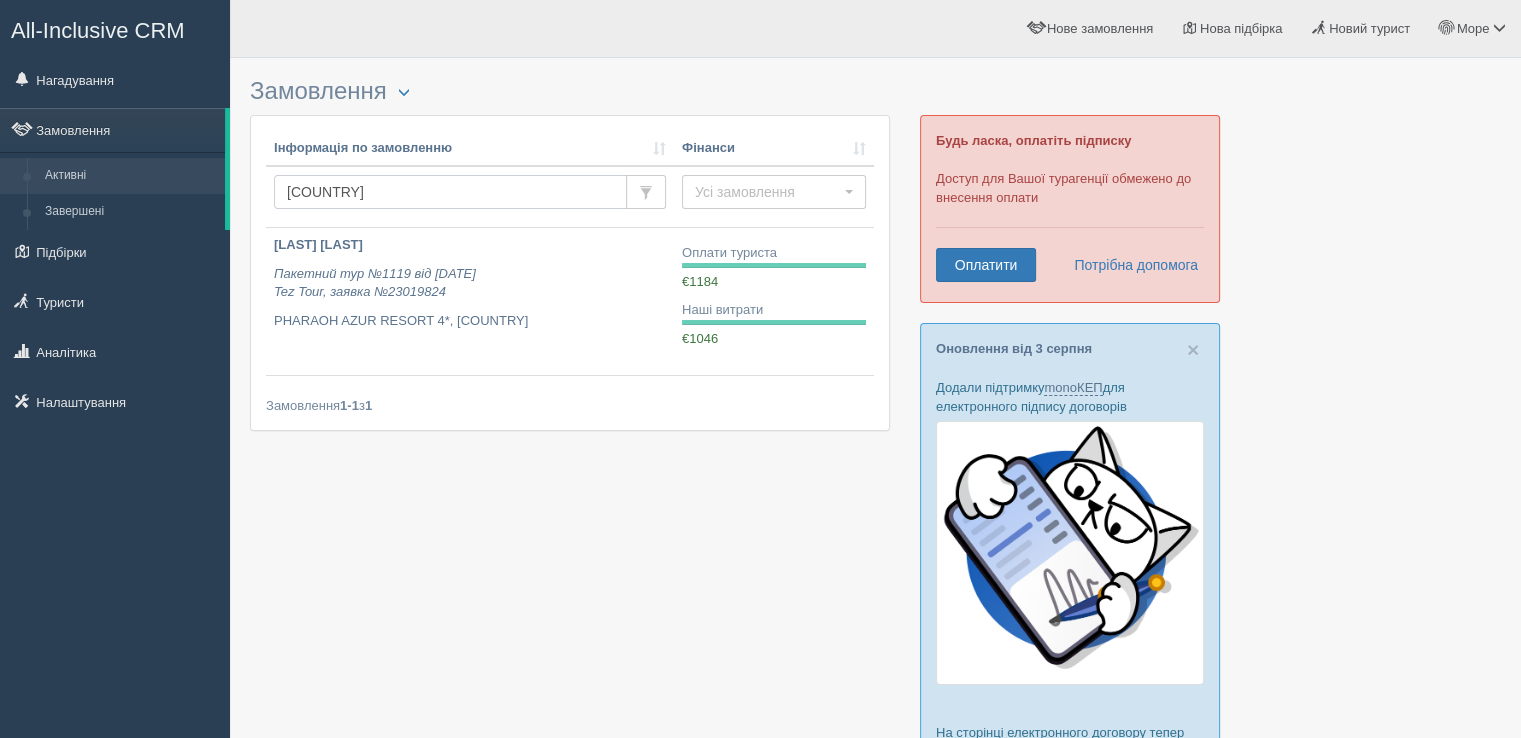click on "Rom" at bounding box center (450, 192) 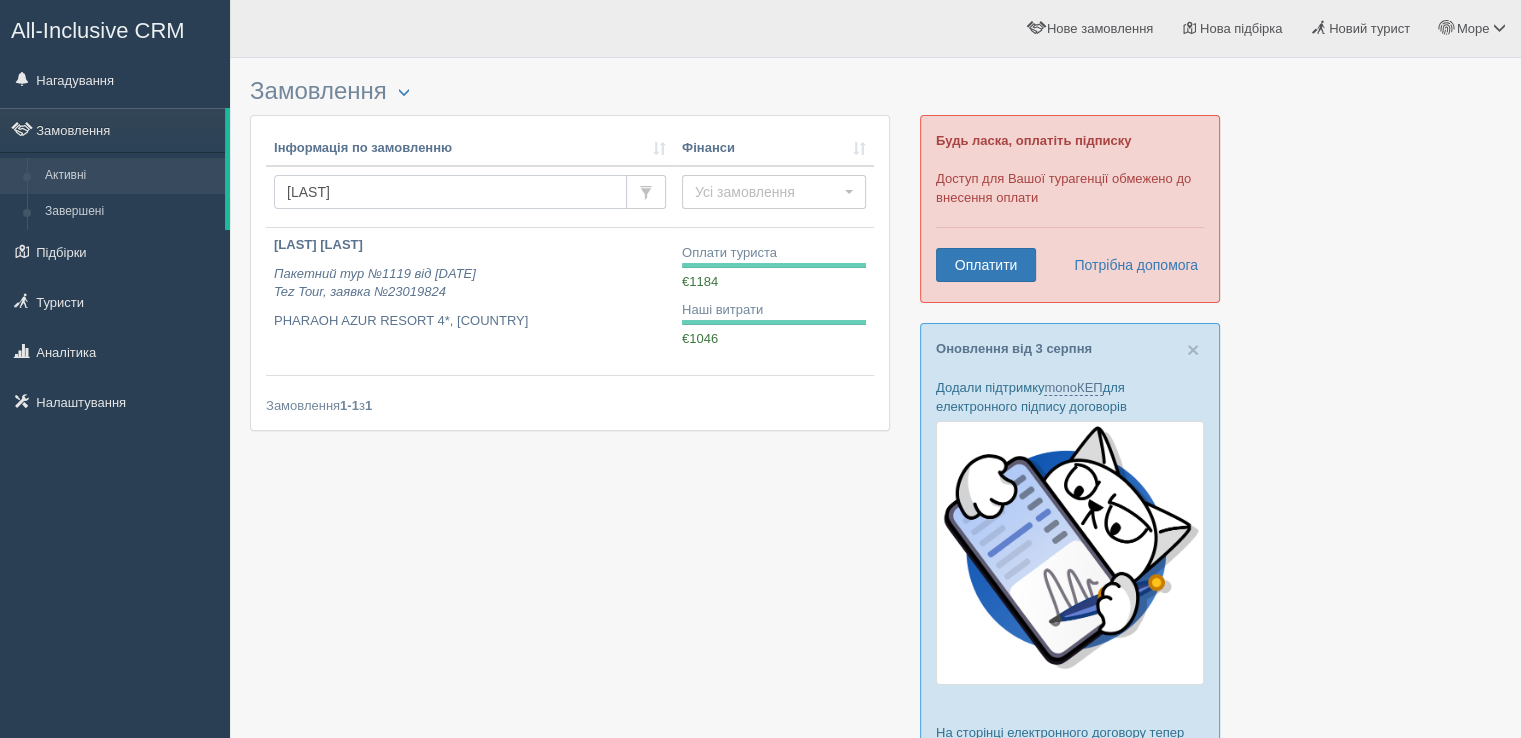type on "Romanko" 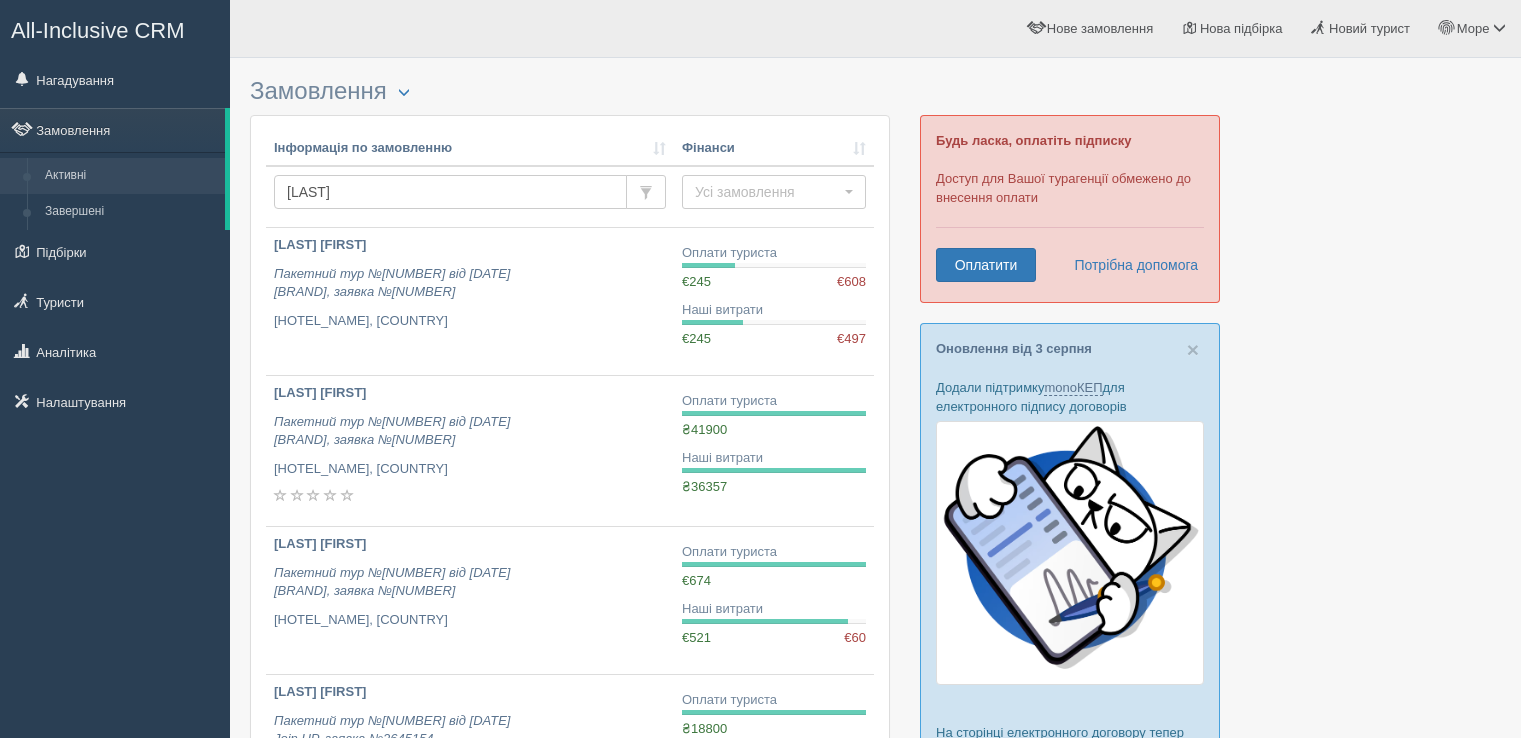 scroll, scrollTop: 0, scrollLeft: 0, axis: both 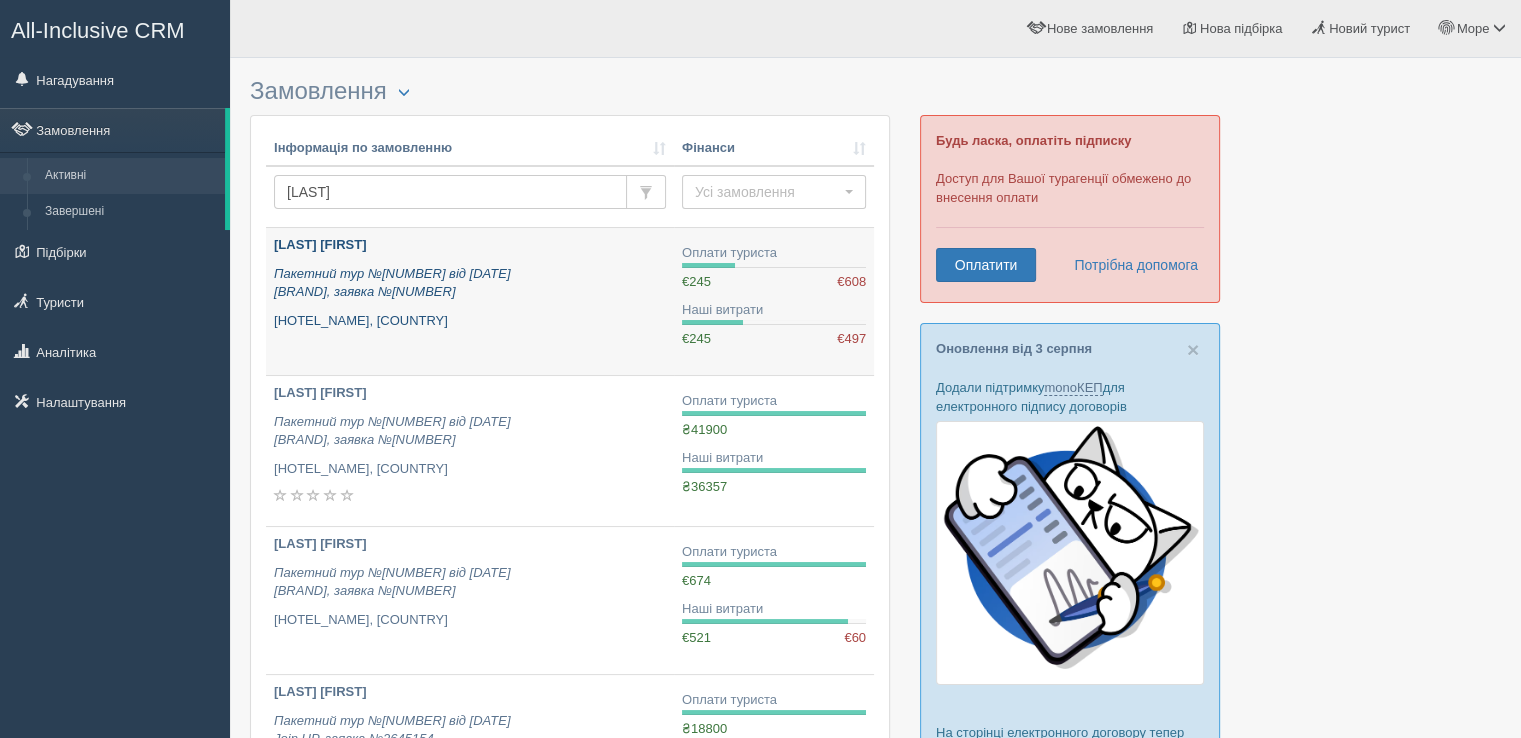 click on "ROMANKO NATALIIA" at bounding box center [320, 244] 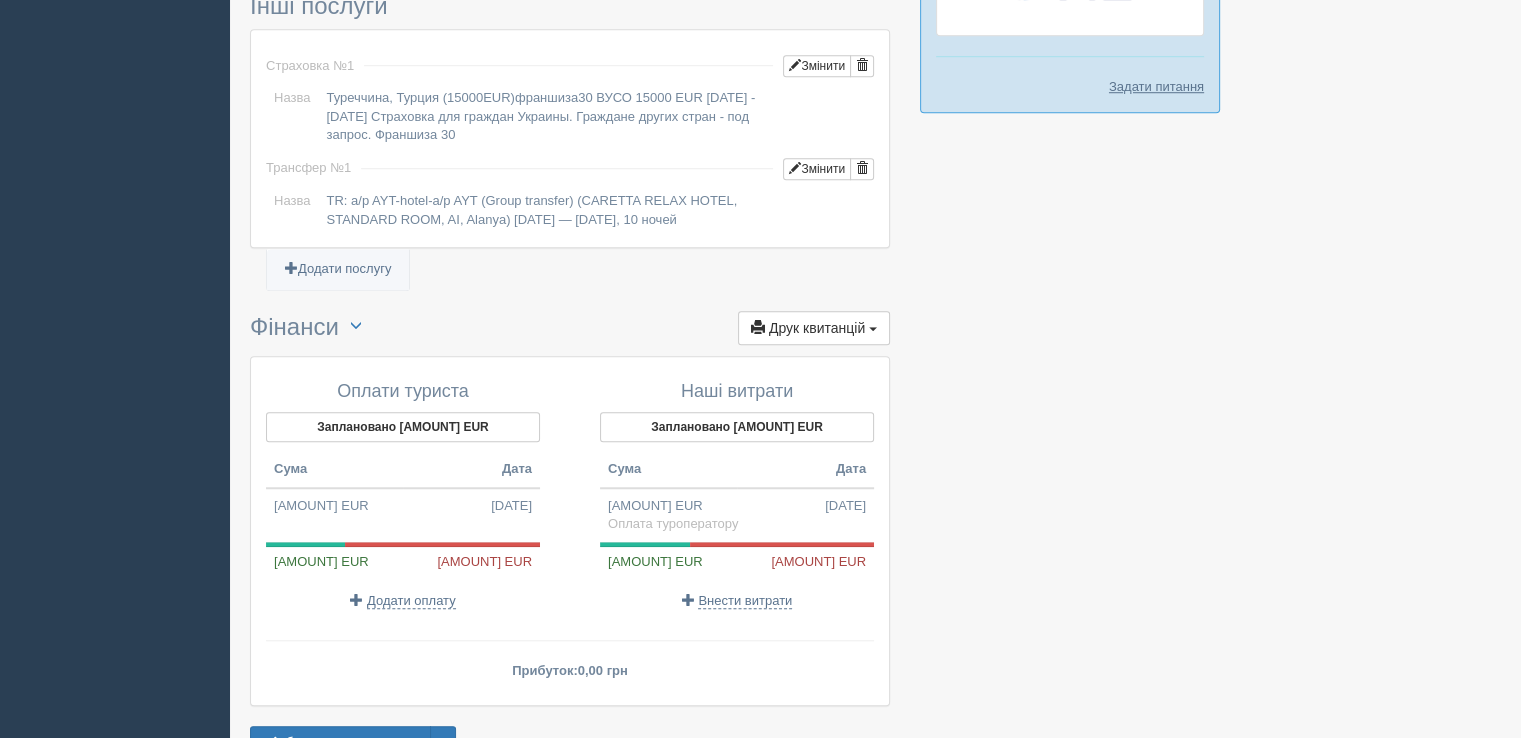 scroll, scrollTop: 1600, scrollLeft: 0, axis: vertical 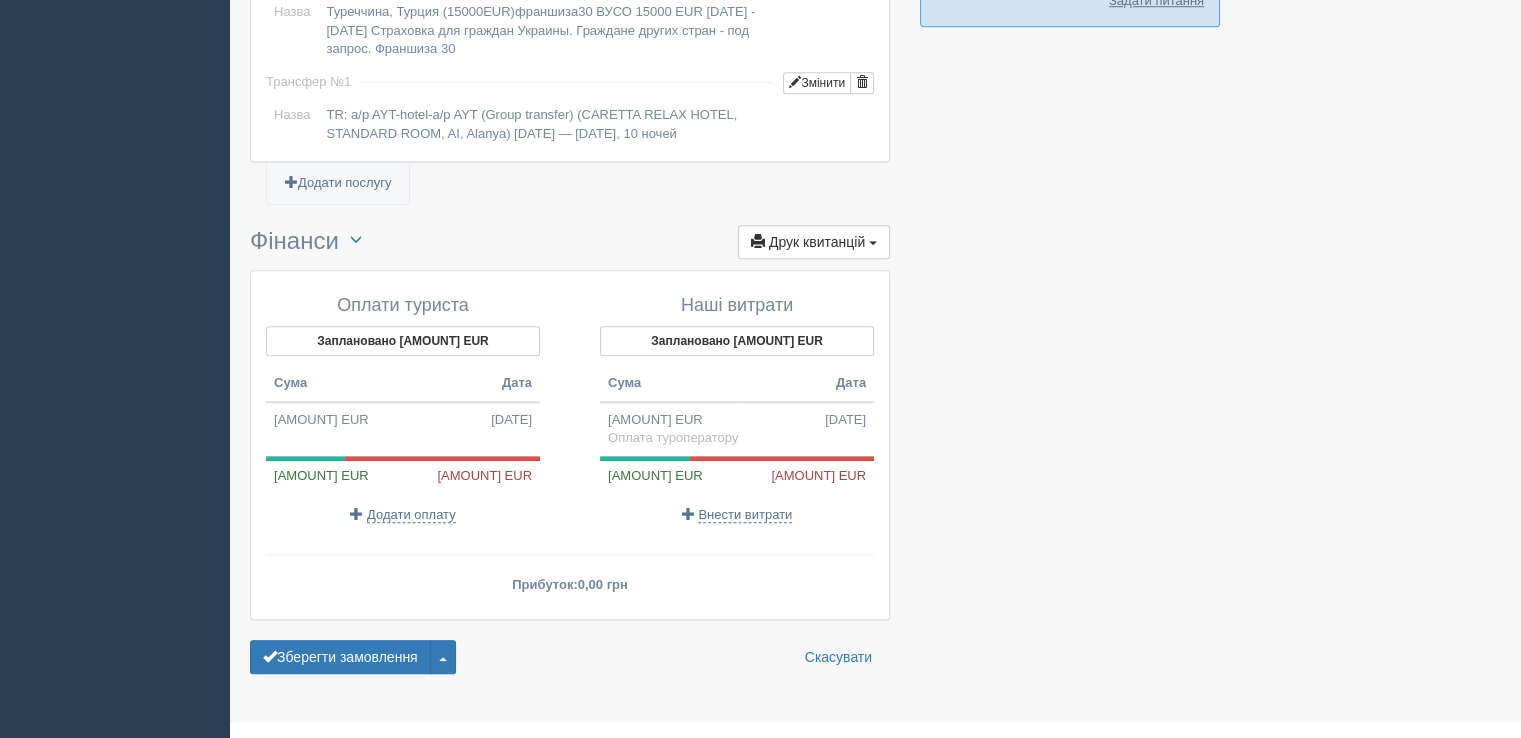 click on "Оплати туриста
Заплановано 853,67 EUR
Сума
Дата
245,50 EUR
24.04.2025
245,50 EUR
608,17 EUR" at bounding box center (413, 410) 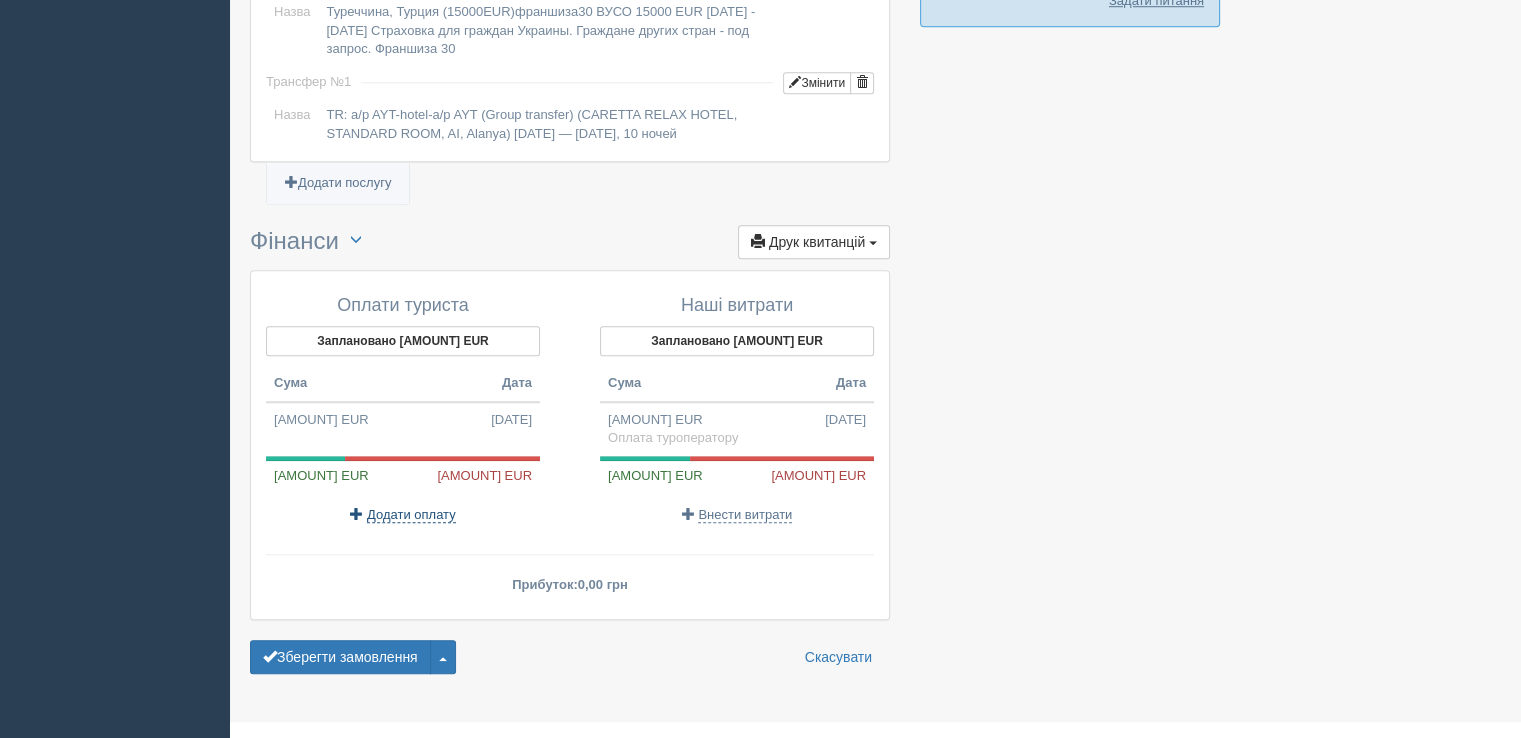 click on "Додати оплату" at bounding box center (411, 515) 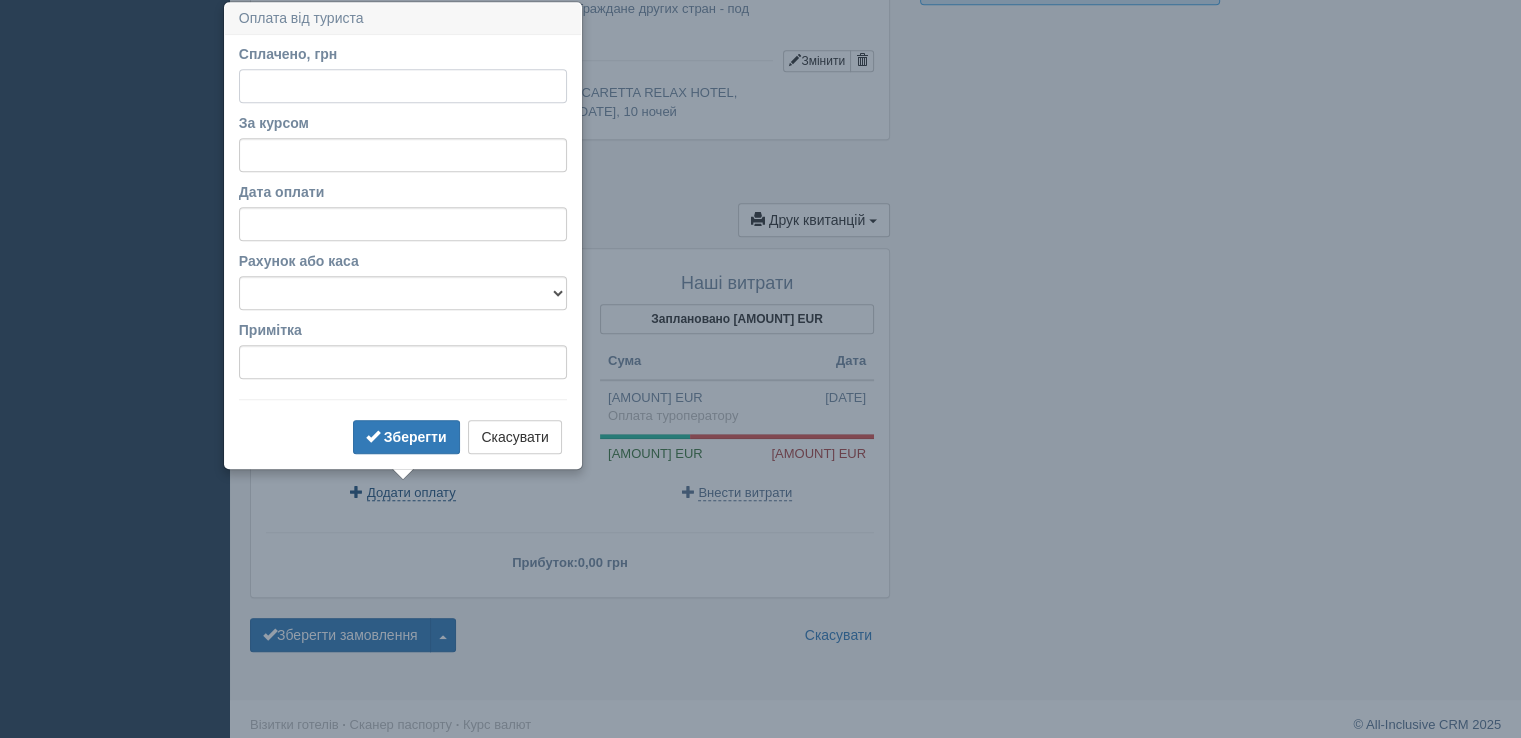 scroll, scrollTop: 1623, scrollLeft: 0, axis: vertical 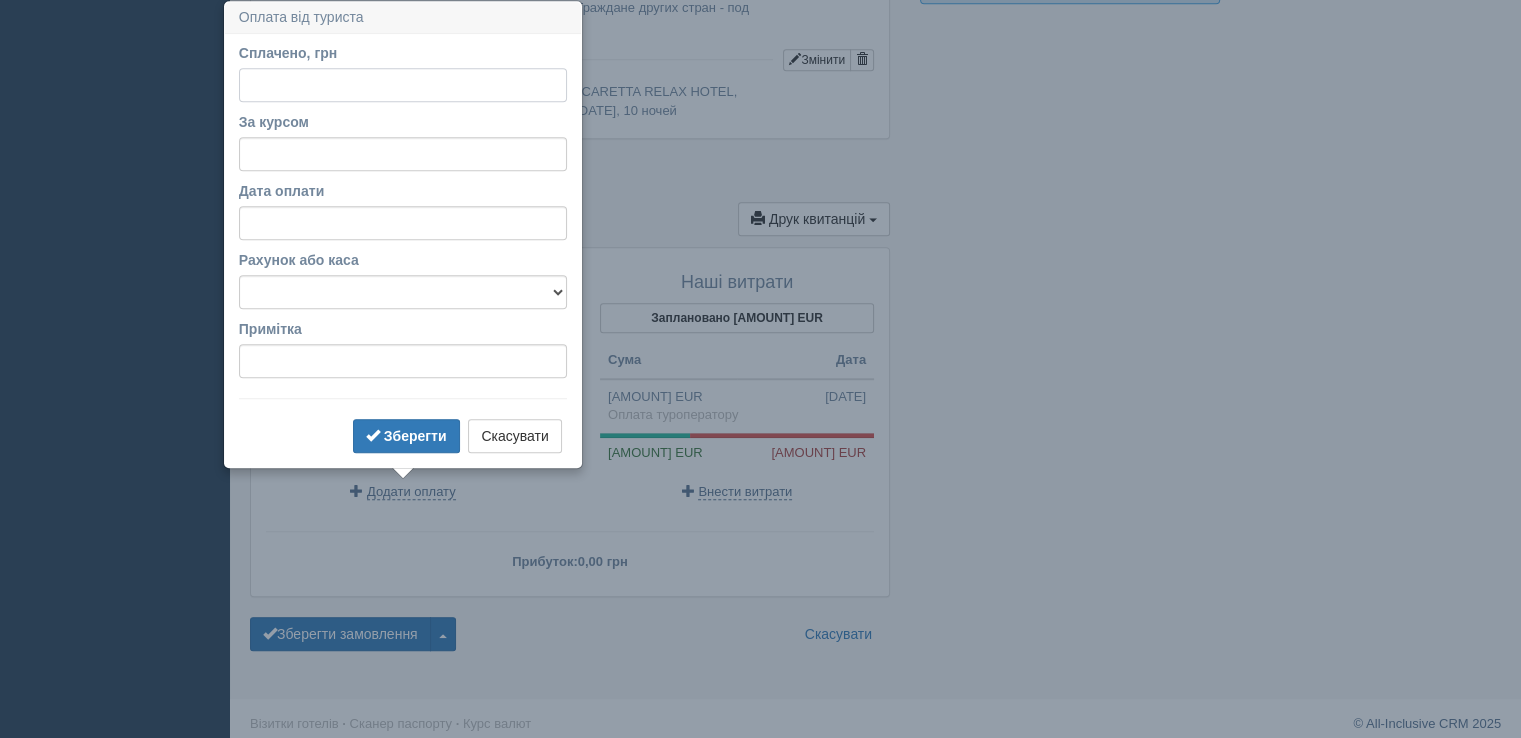 click on "Сплачено, грн" at bounding box center (403, 85) 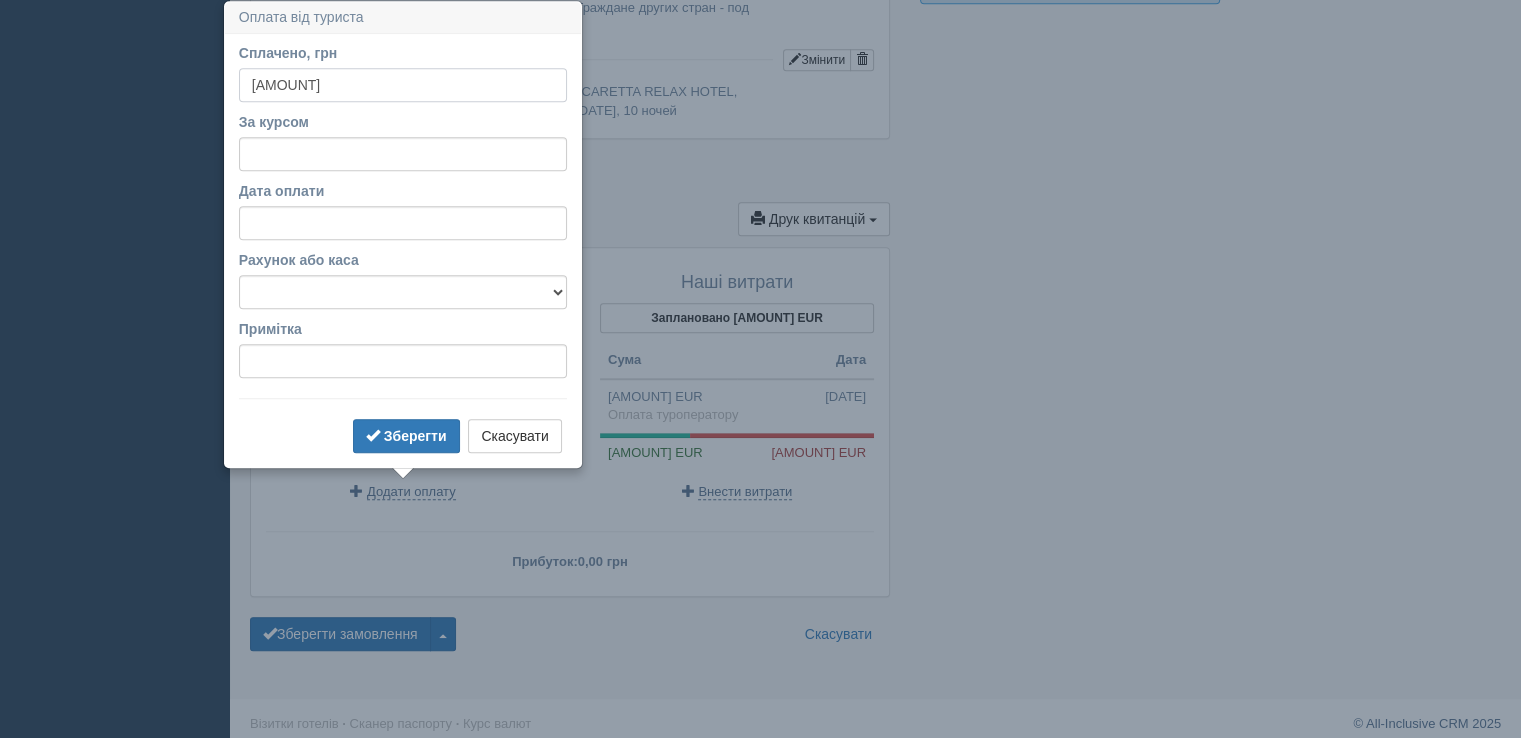 type on "21500" 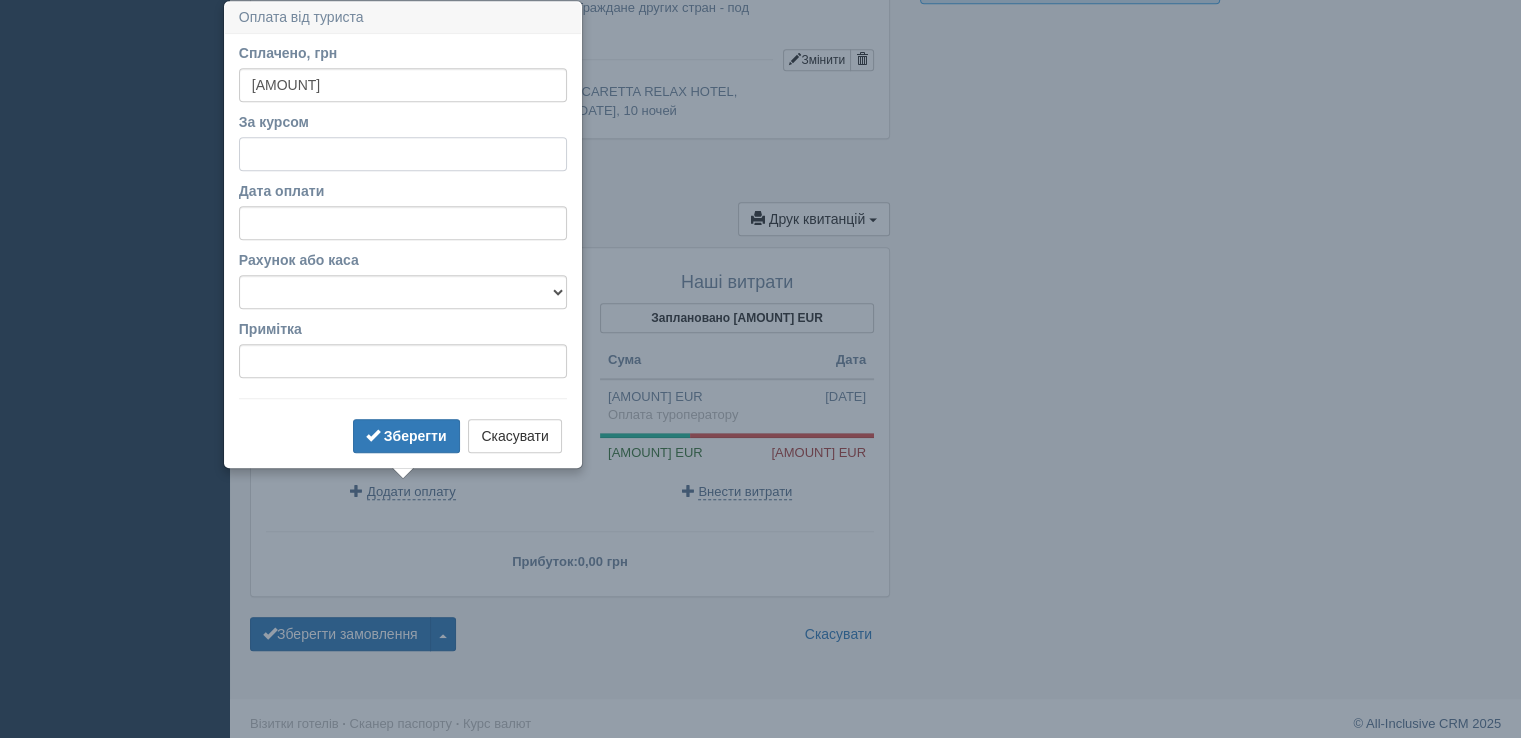 click on "За курсом" at bounding box center [403, 154] 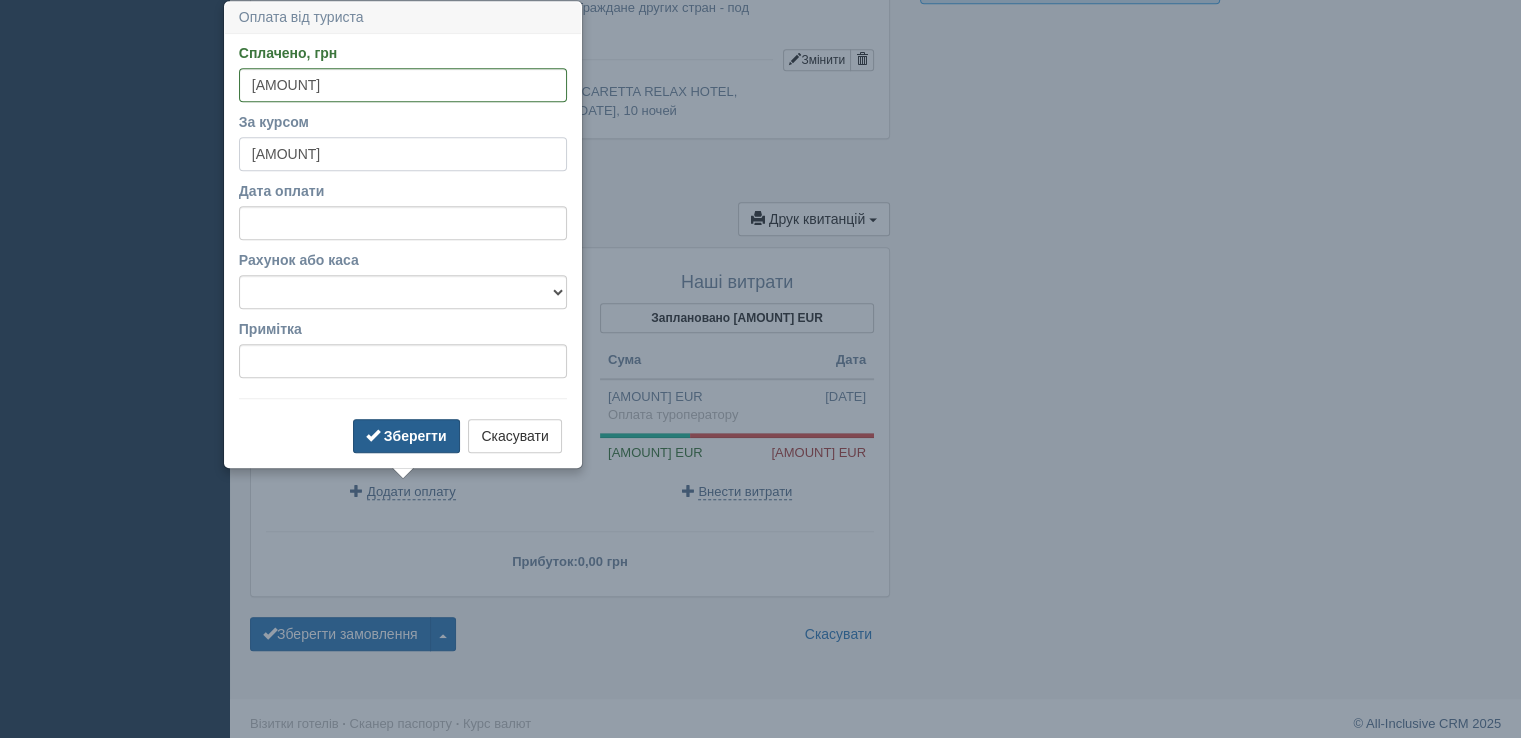 type on "49.25" 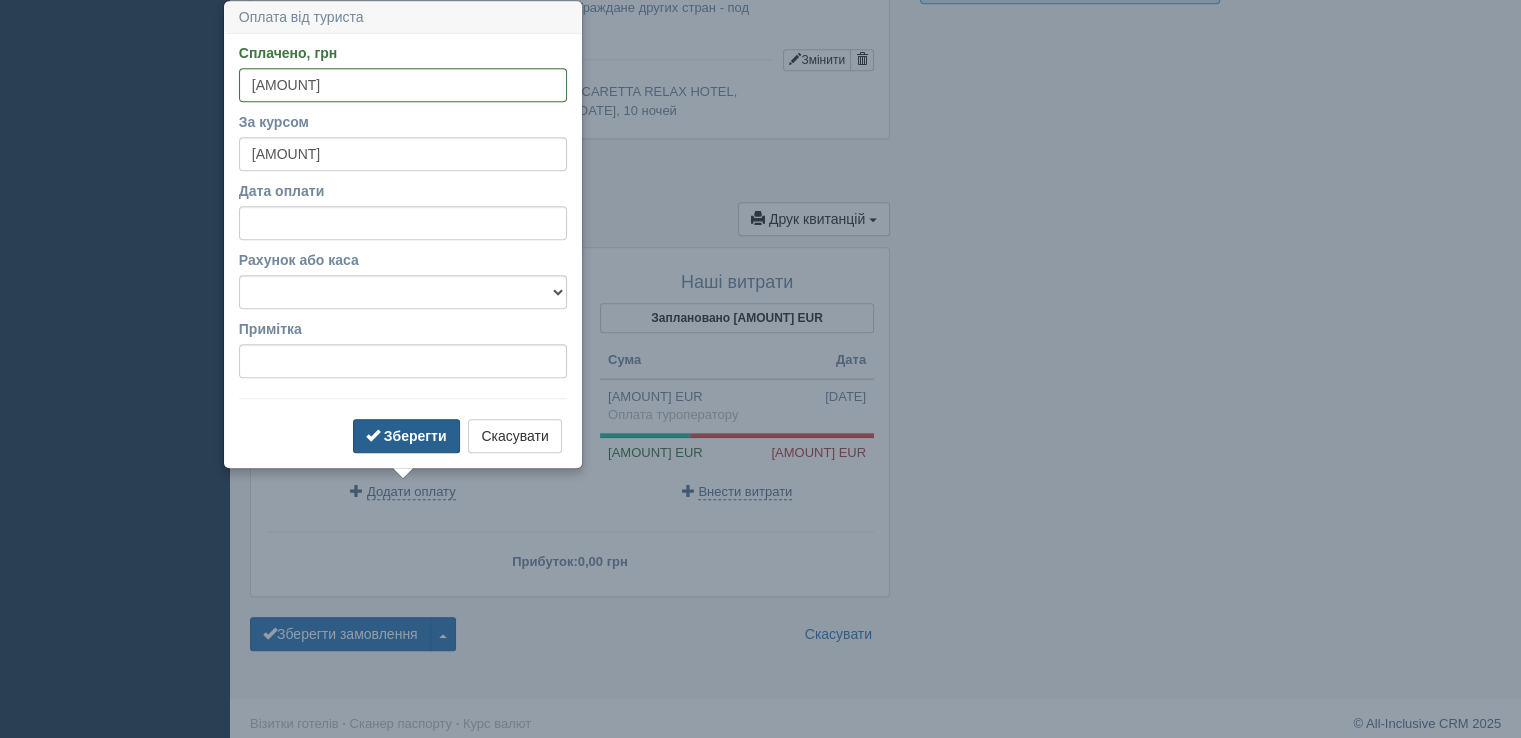 click on "Зберегти" at bounding box center [415, 436] 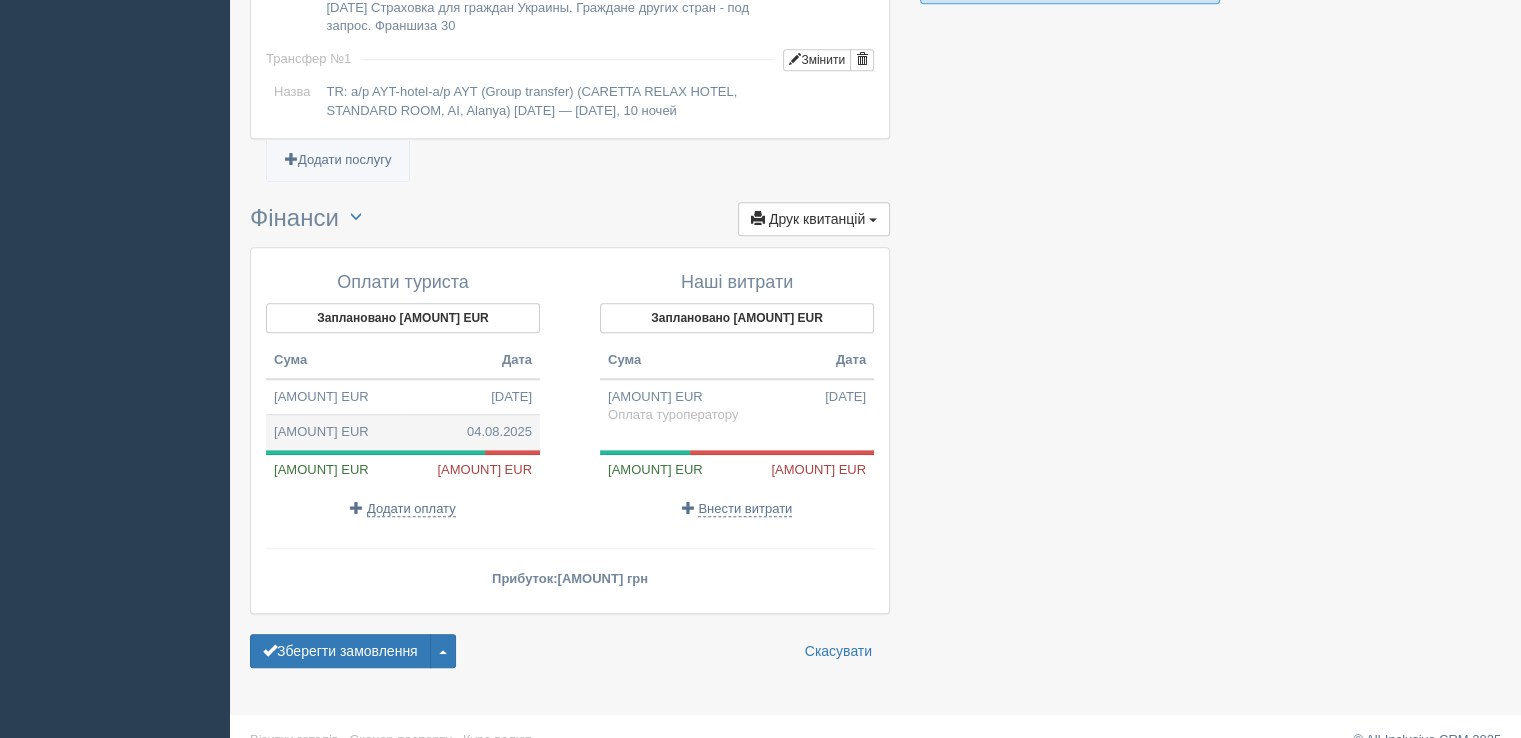 click on "436,55 EUR
04.08.2025" at bounding box center (403, 432) 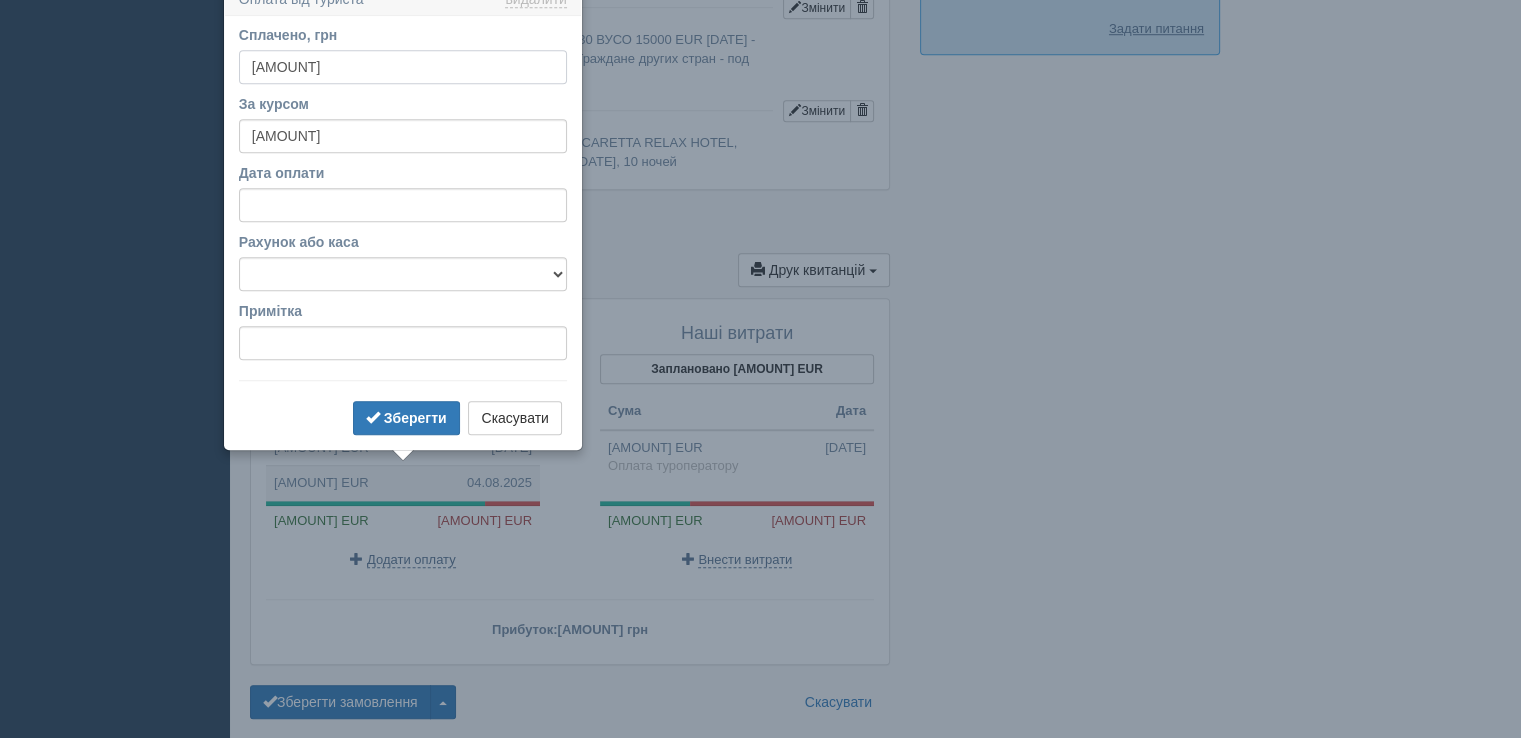 scroll, scrollTop: 1554, scrollLeft: 0, axis: vertical 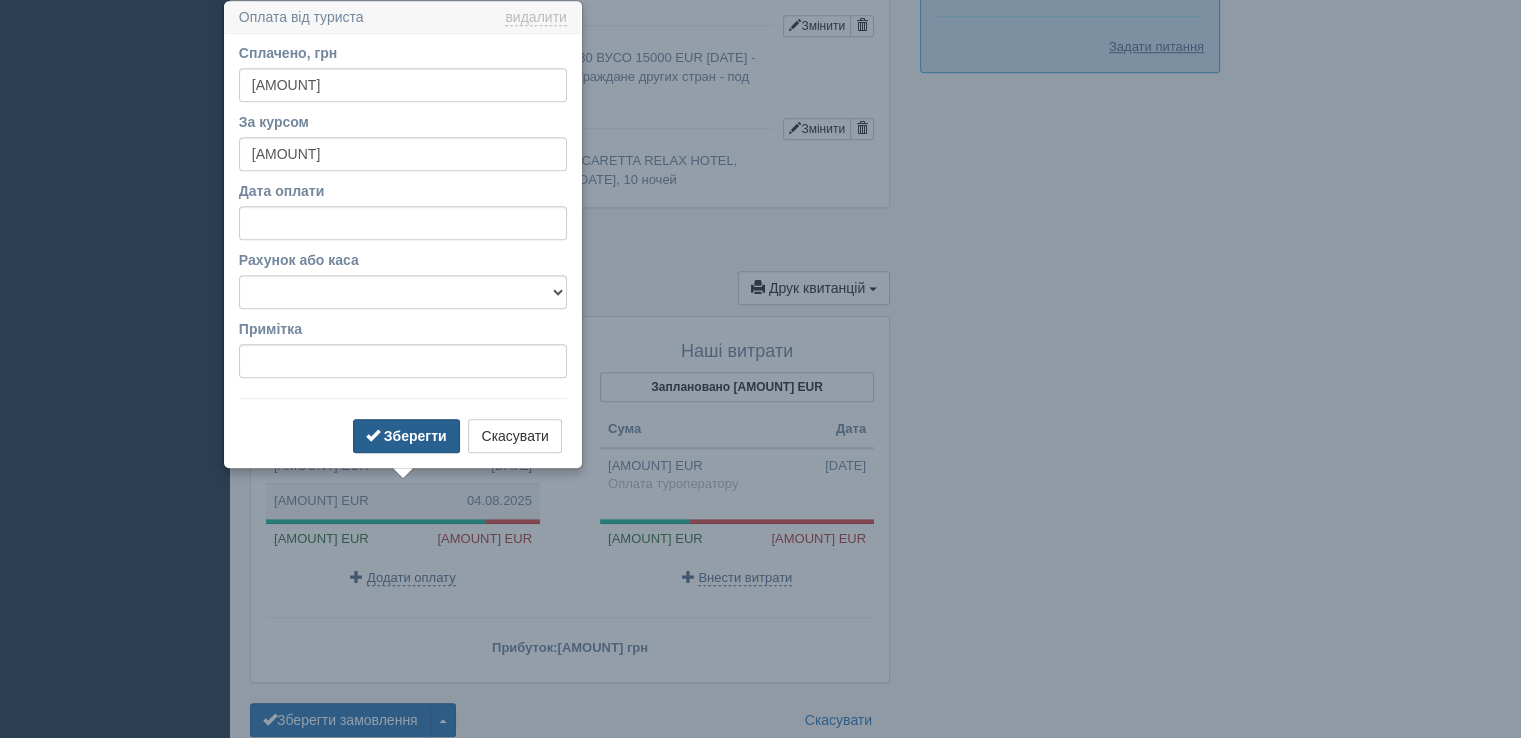 click on "Зберегти" at bounding box center (415, 436) 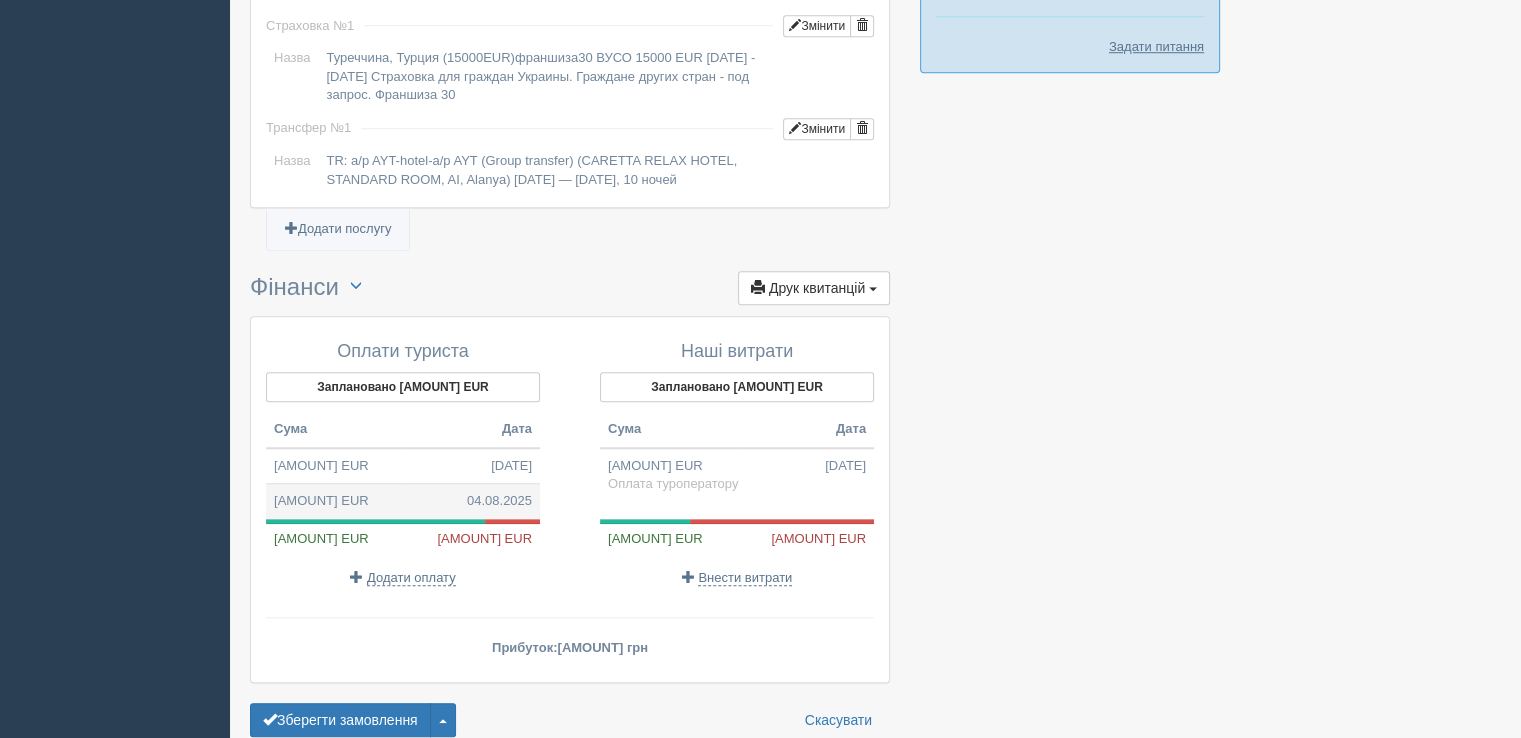 click on "436,55 EUR
04.08.2025" at bounding box center [403, 501] 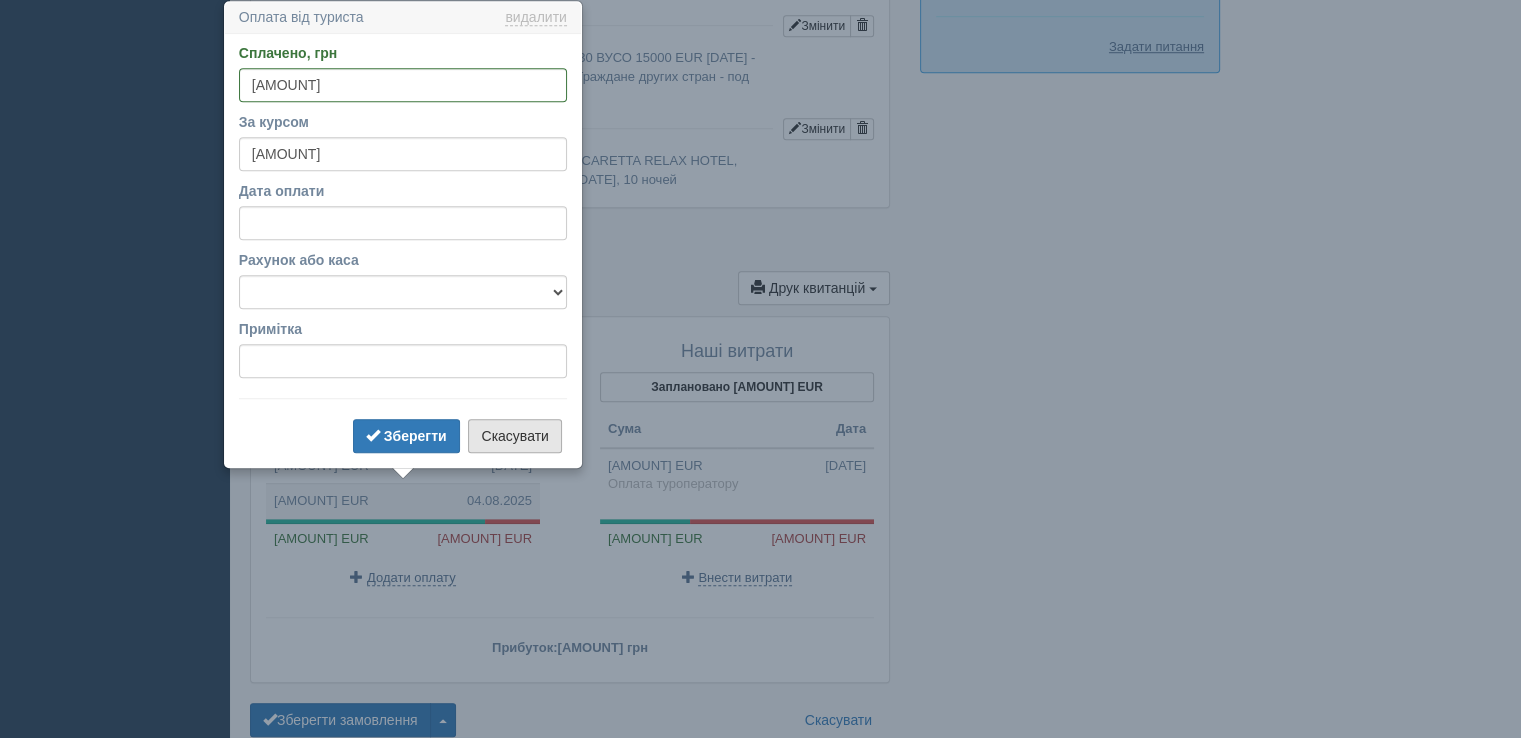 click on "Скасувати" at bounding box center [514, 436] 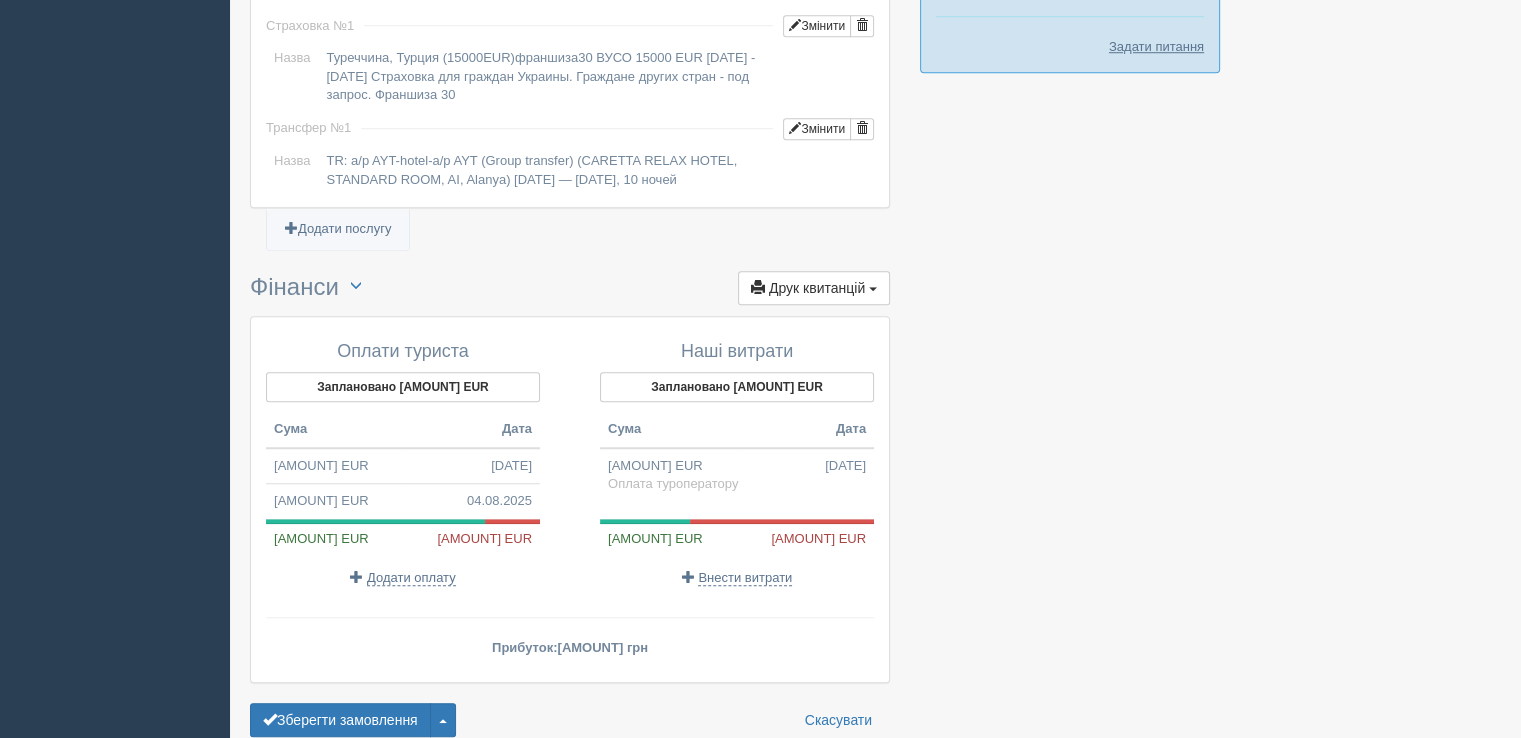 click on "All-Inclusive CRM
Нагадування
Замовлення
Активні
Завершені" at bounding box center [760, -361] 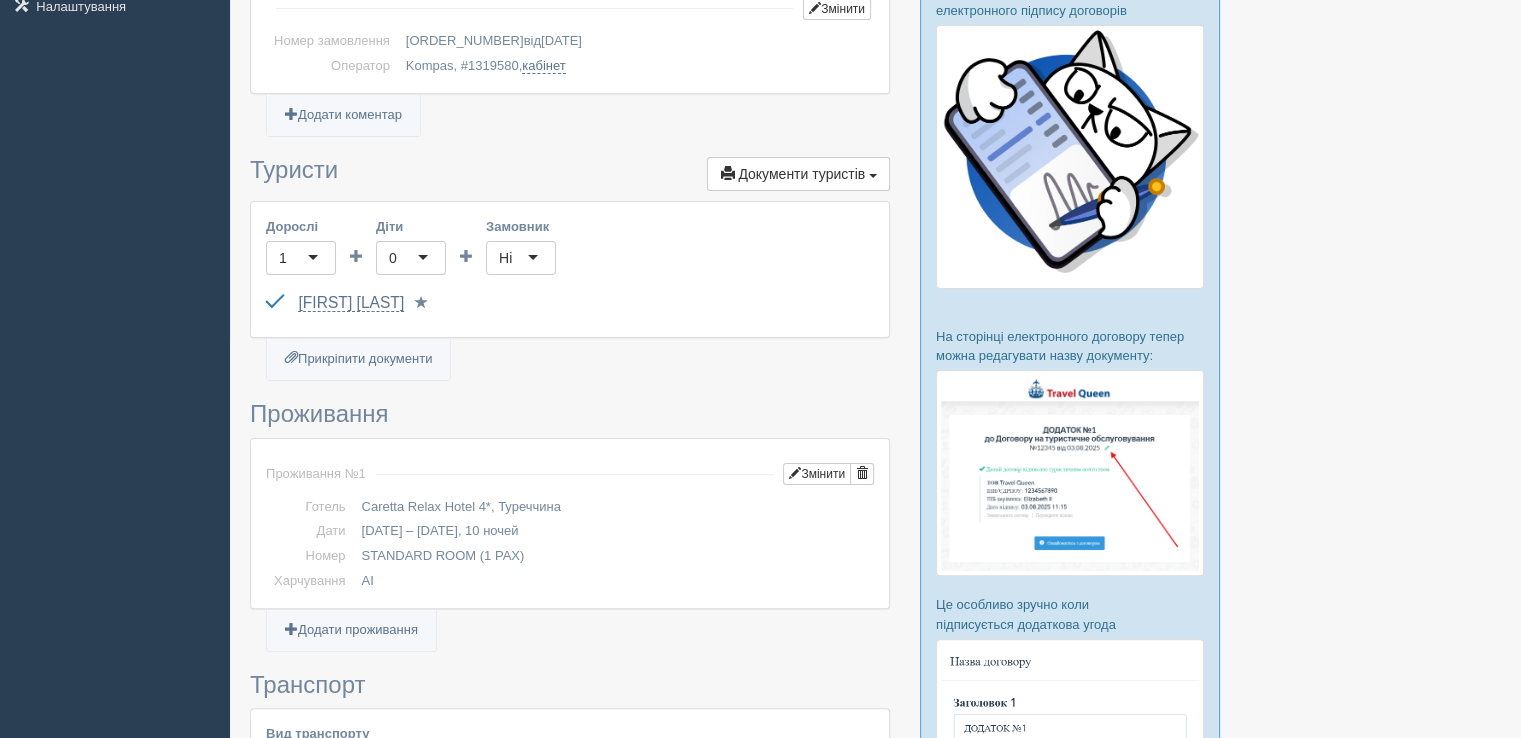 scroll, scrollTop: 254, scrollLeft: 0, axis: vertical 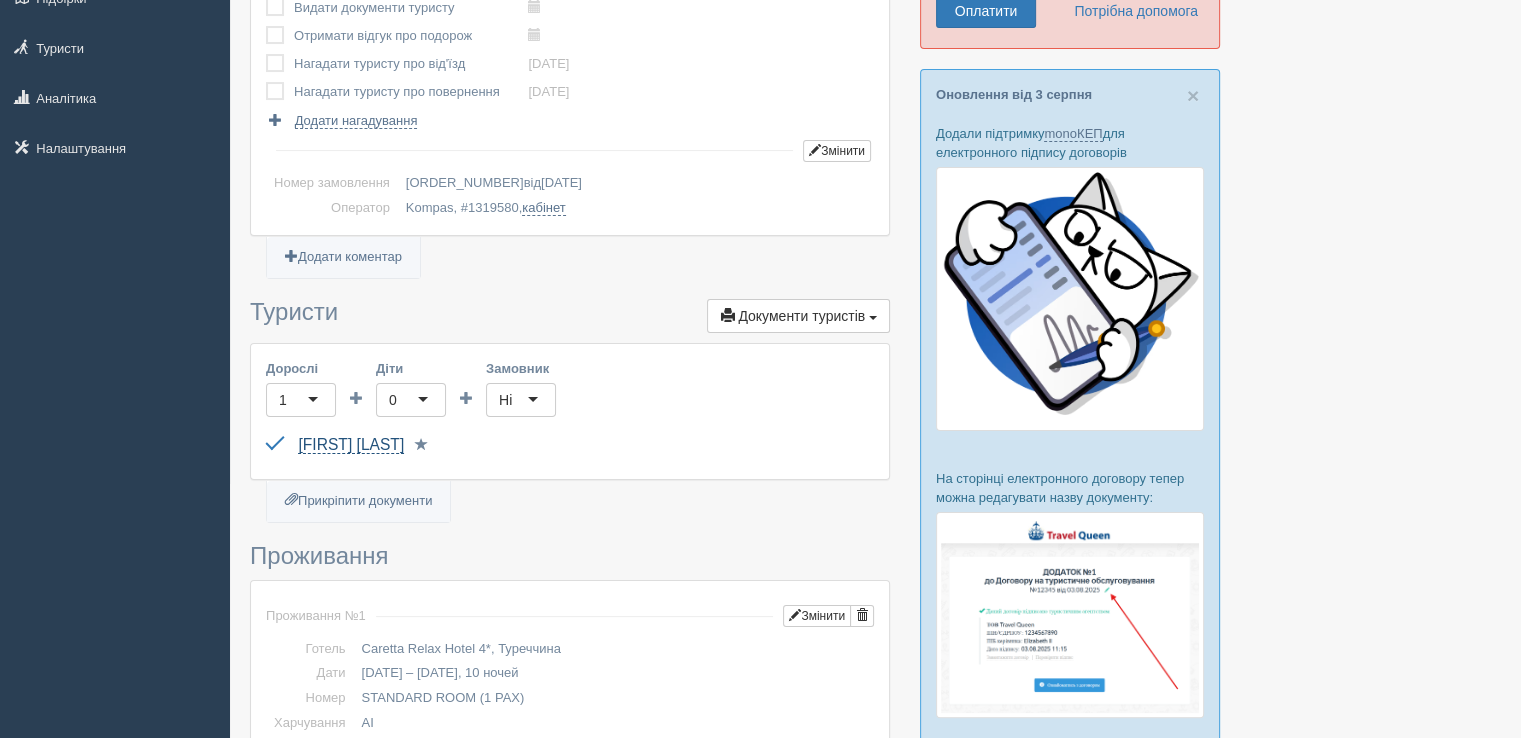 click on "[FIRST] [LAST]" at bounding box center (351, 445) 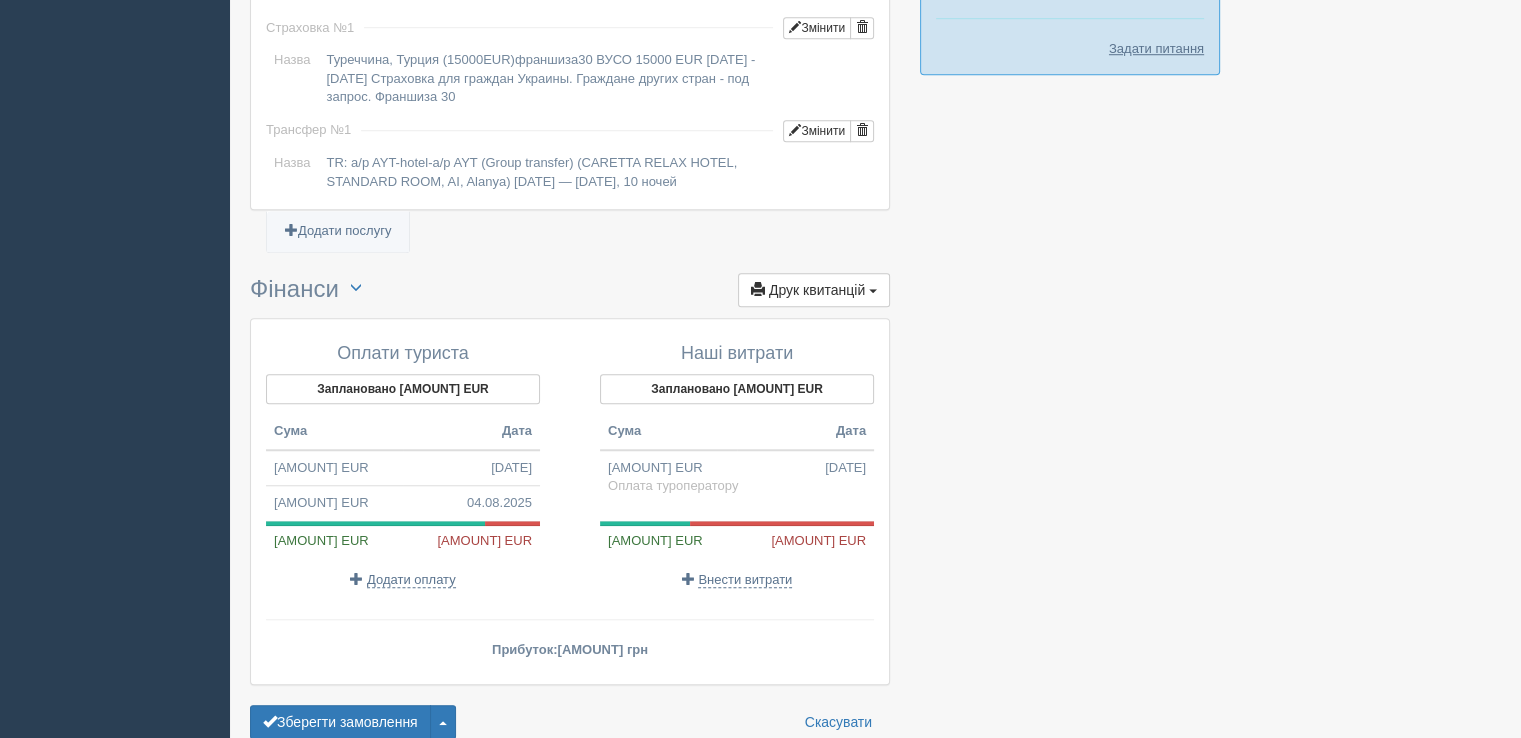 scroll, scrollTop: 1554, scrollLeft: 0, axis: vertical 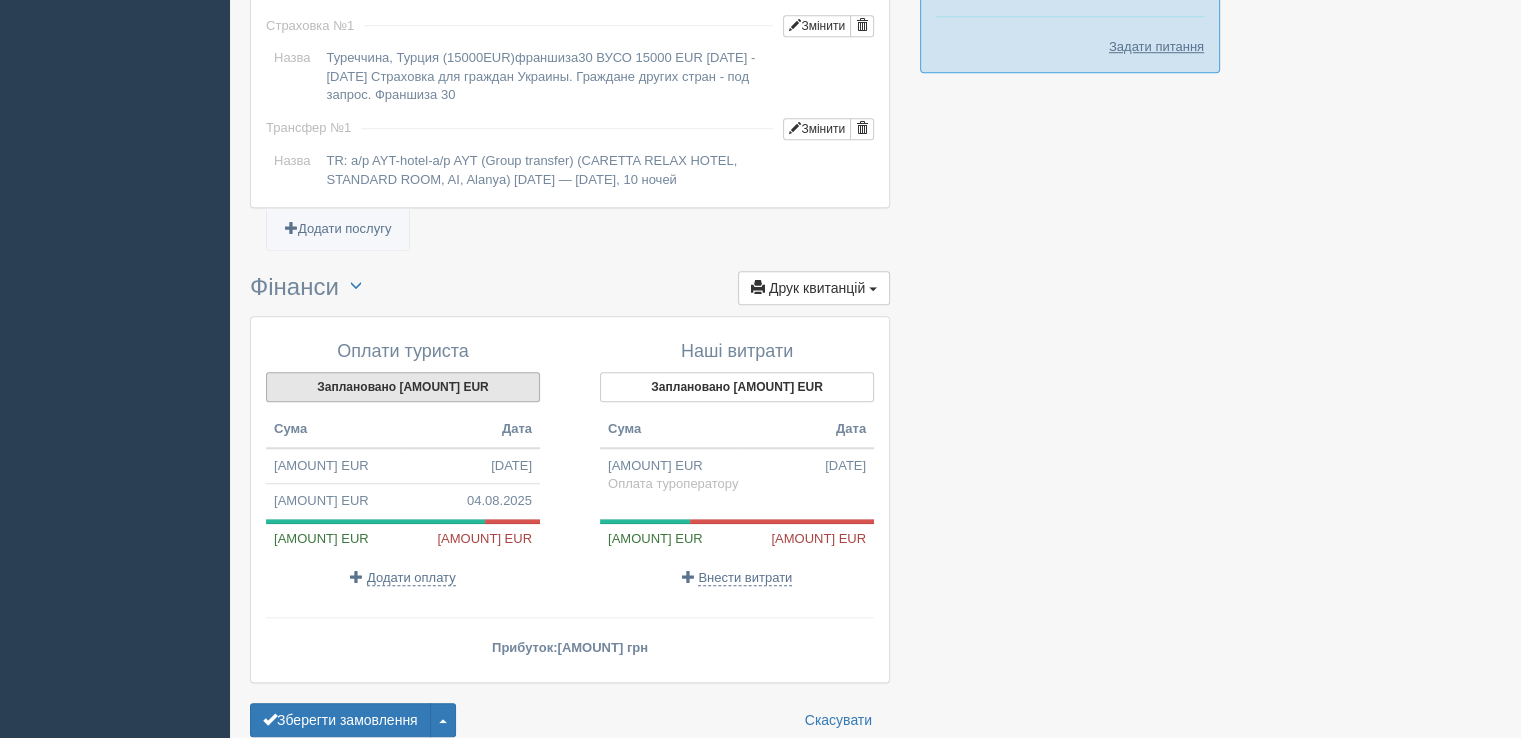 click on "Заплановано 853,67 EUR" at bounding box center (403, 387) 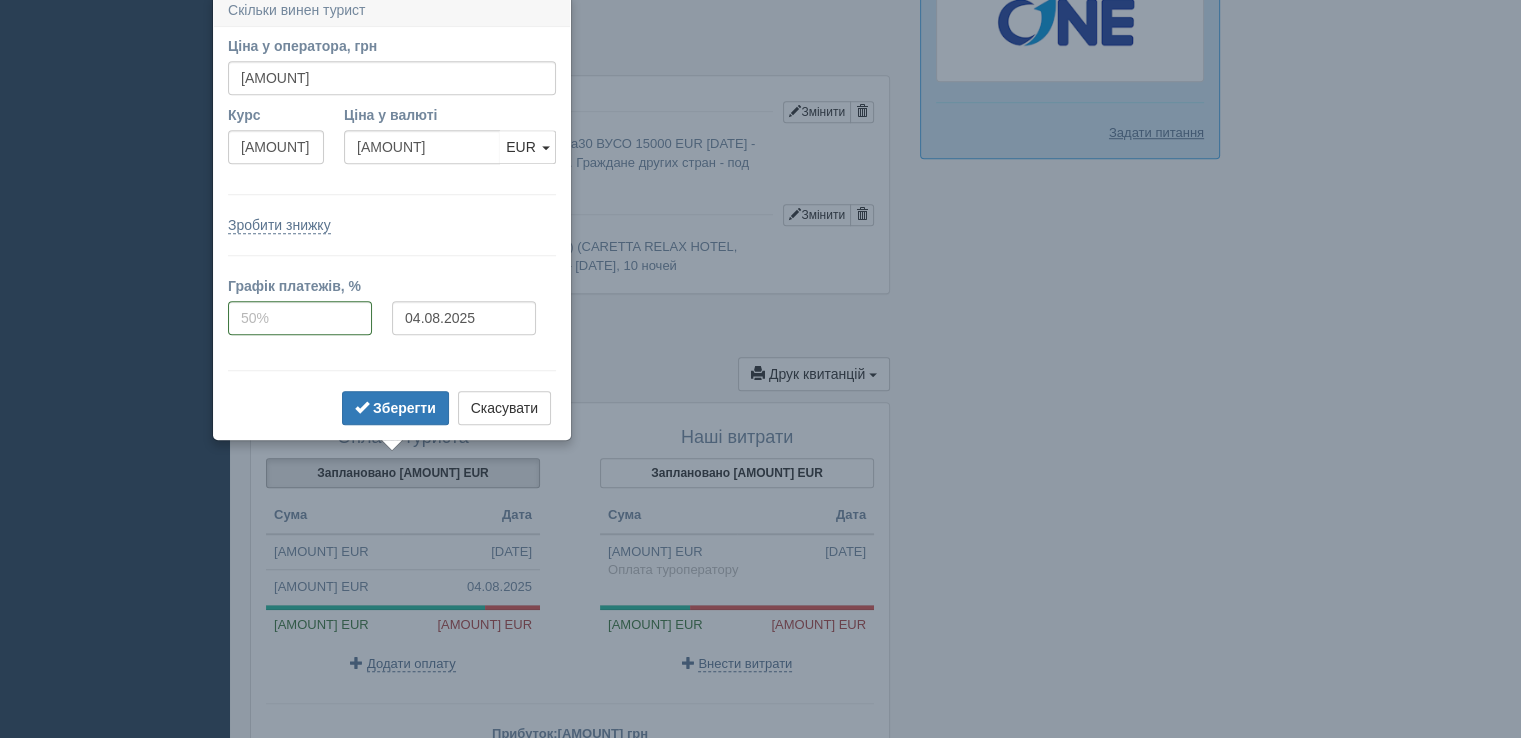scroll, scrollTop: 1460, scrollLeft: 0, axis: vertical 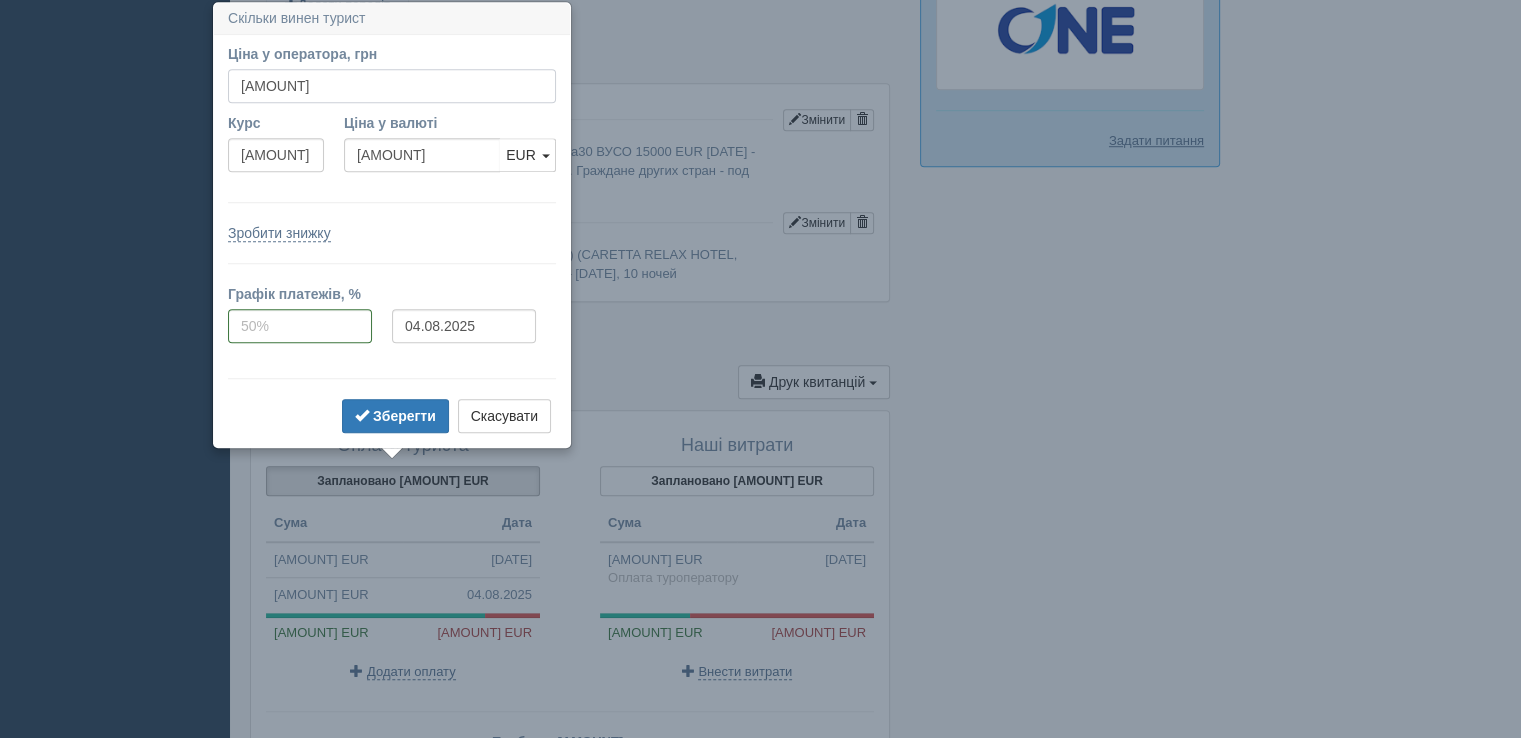 click on "41838.37" at bounding box center [392, 86] 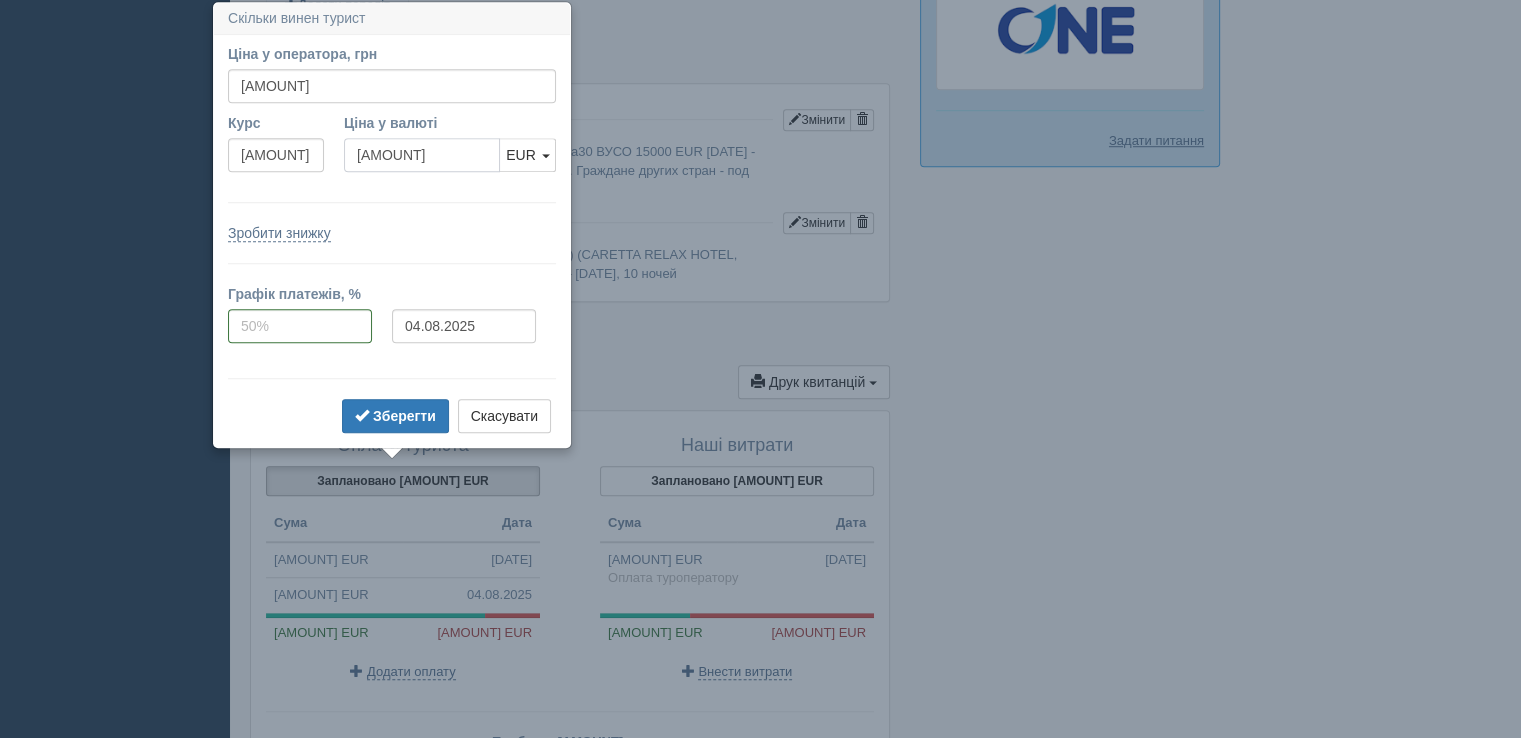 drag, startPoint x: 412, startPoint y: 162, endPoint x: 368, endPoint y: 152, distance: 45.122055 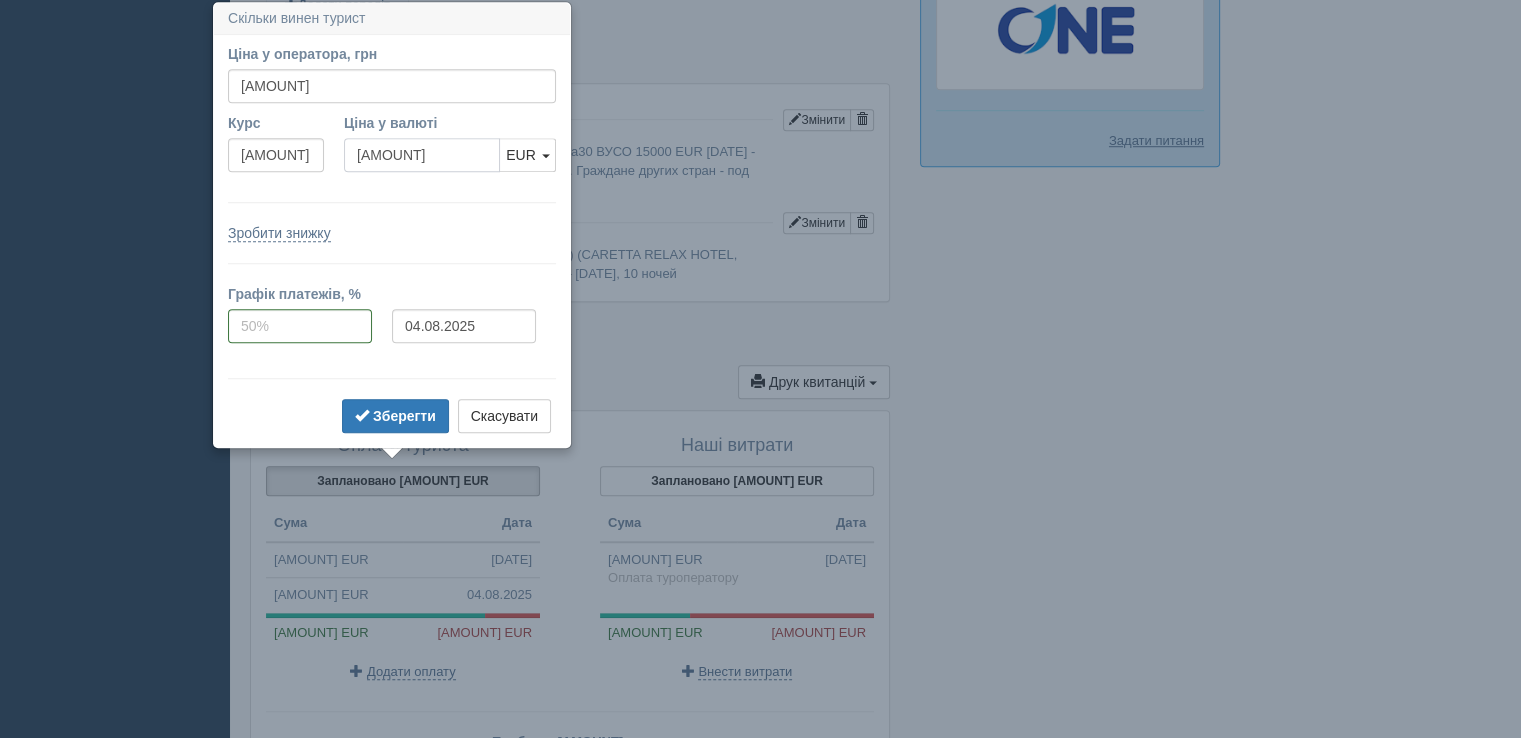 click on "853.67" at bounding box center (422, 155) 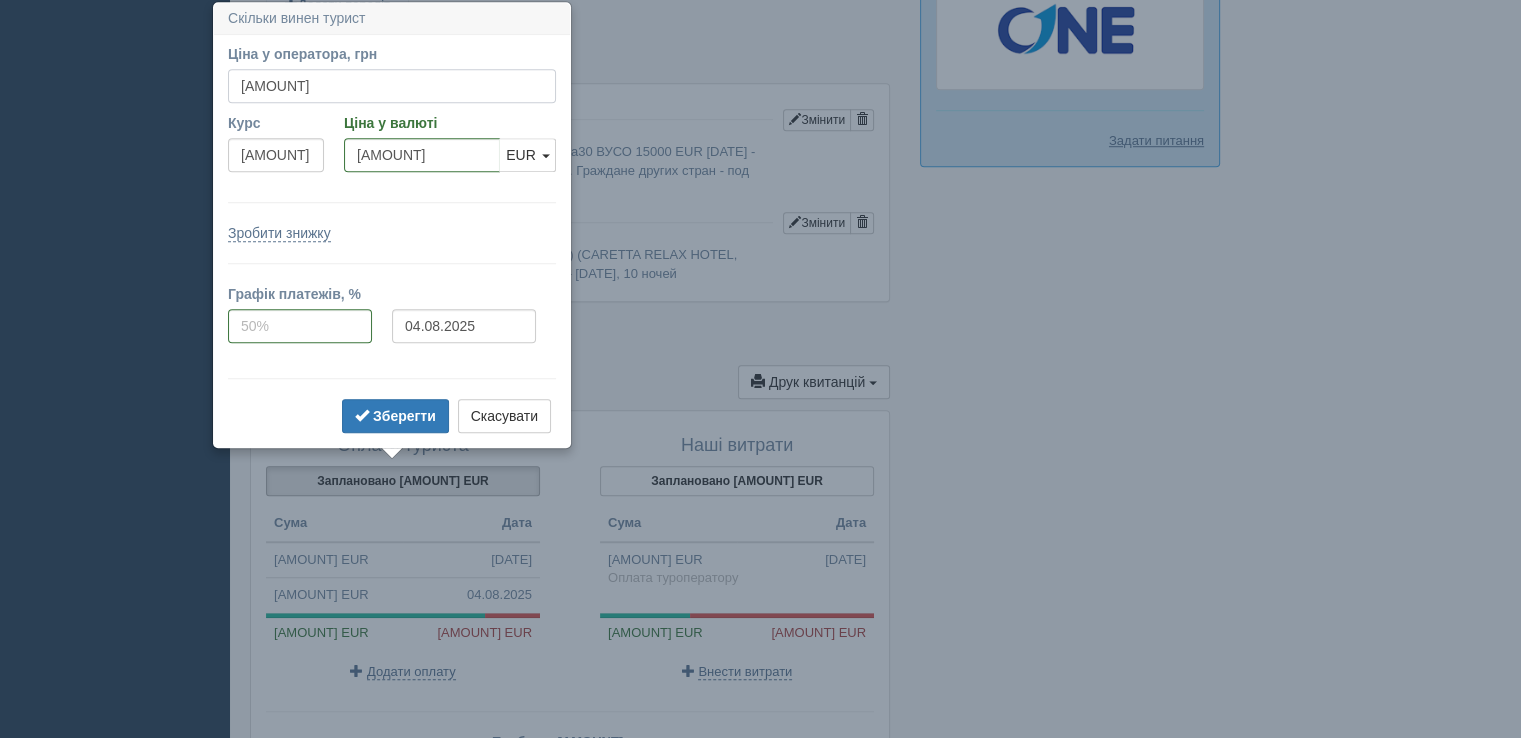 click on "41838.37" at bounding box center (392, 86) 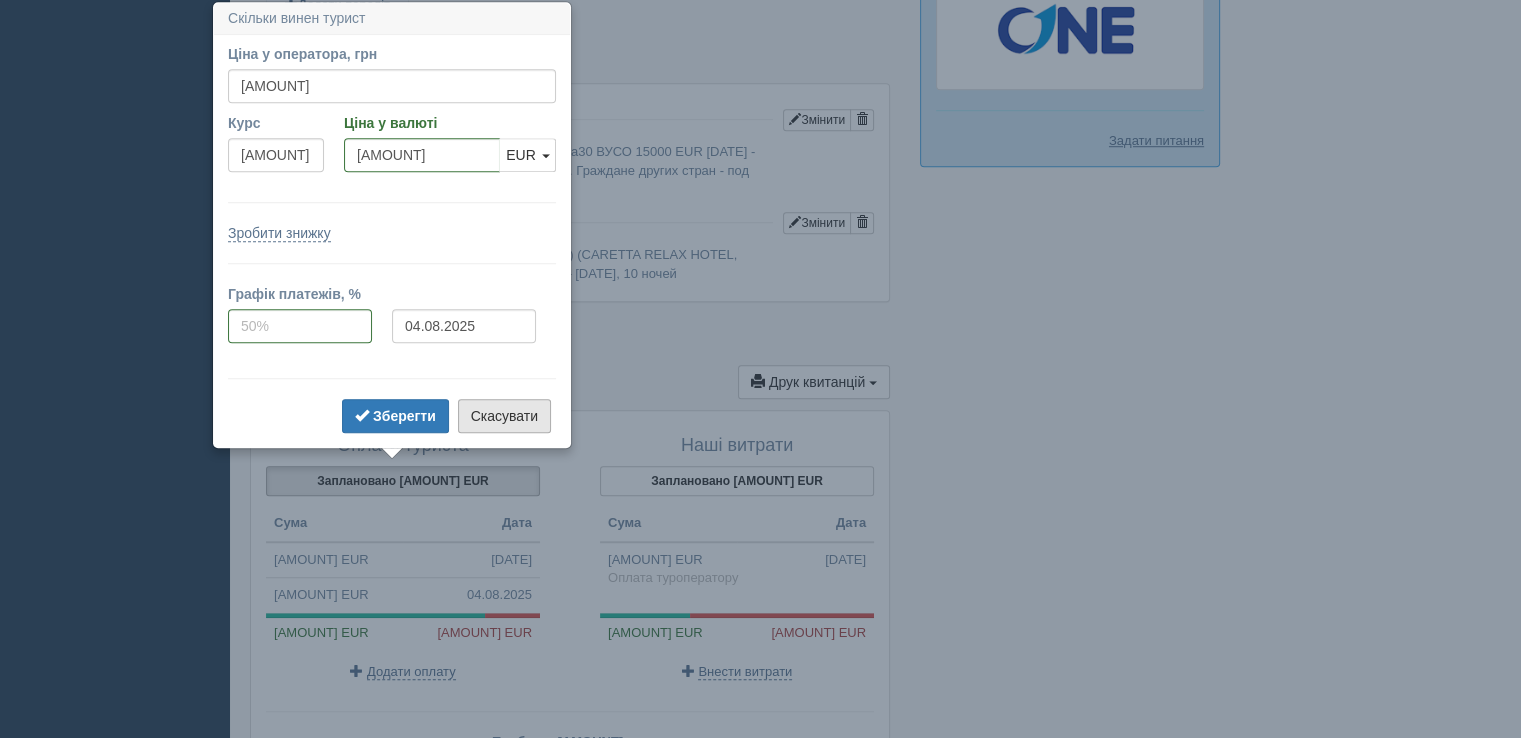 click on "Скасувати" at bounding box center (504, 416) 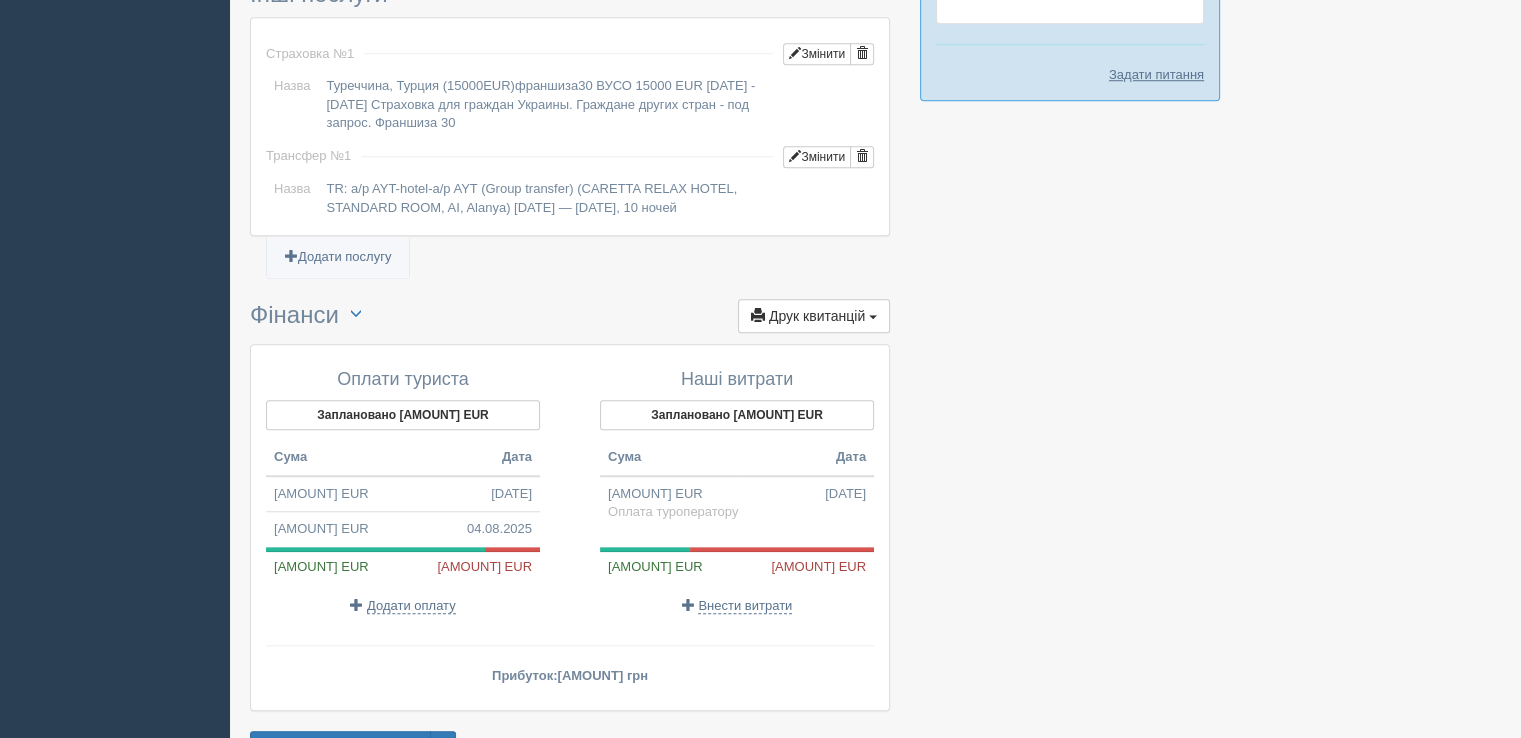 scroll, scrollTop: 1560, scrollLeft: 0, axis: vertical 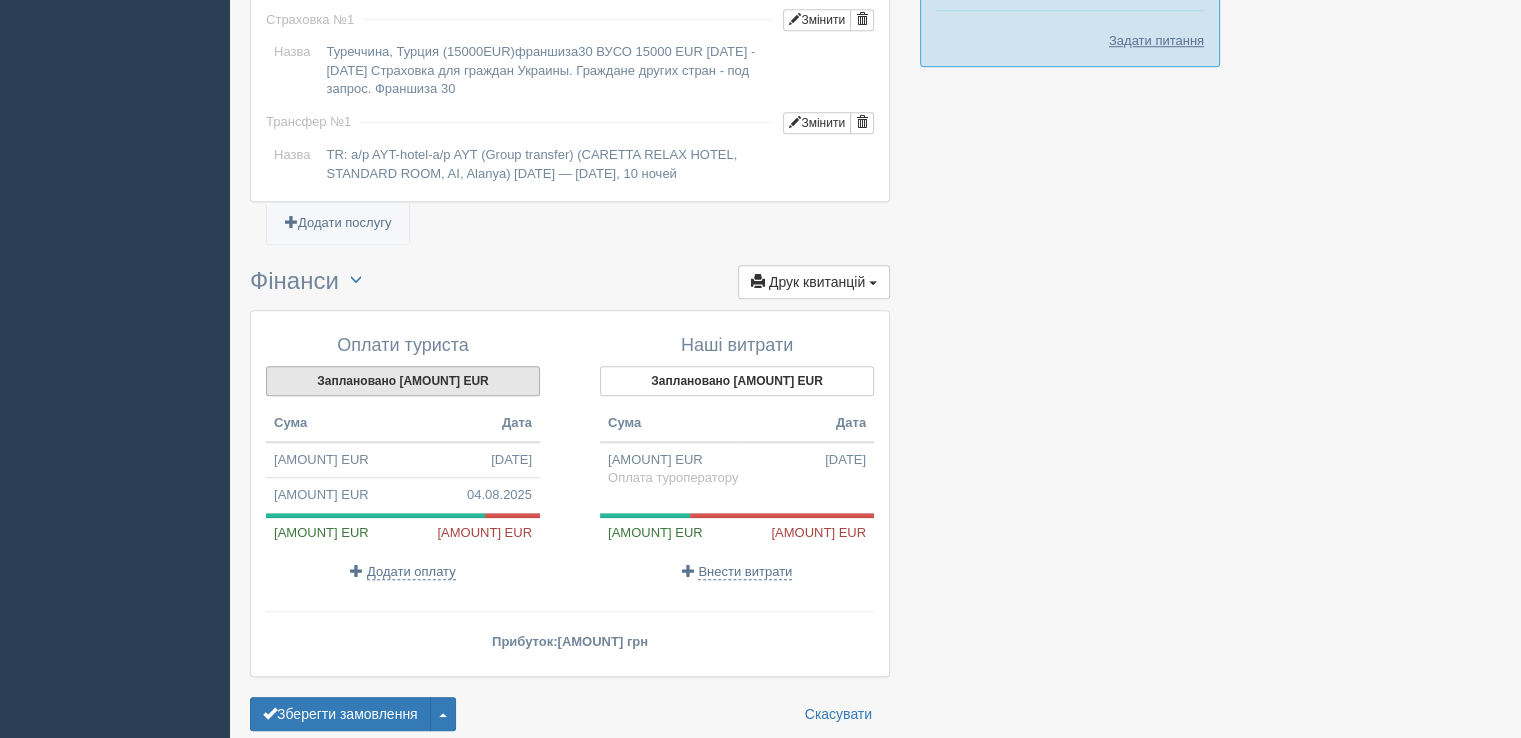 click on "Заплановано 853,67 EUR" at bounding box center (403, 381) 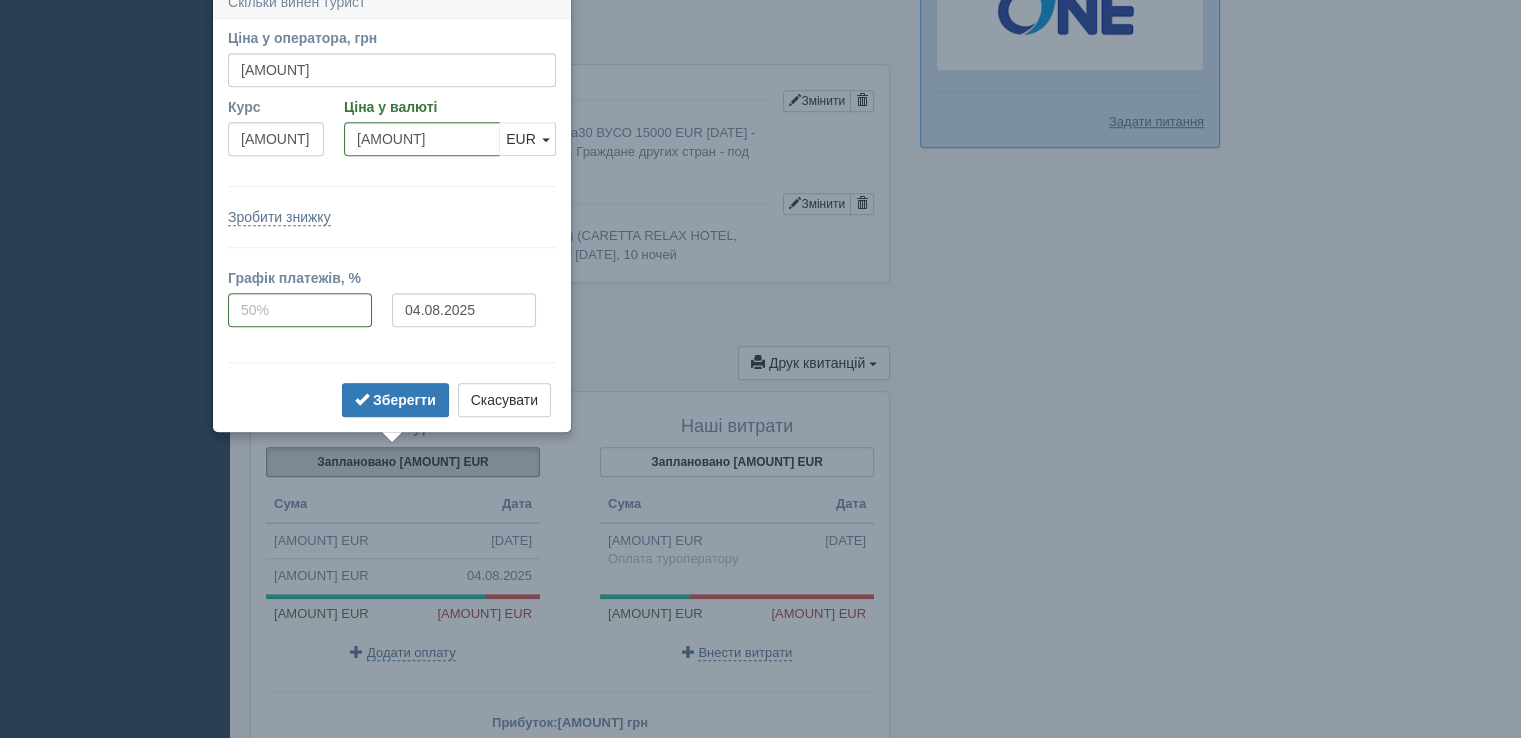 scroll, scrollTop: 1464, scrollLeft: 0, axis: vertical 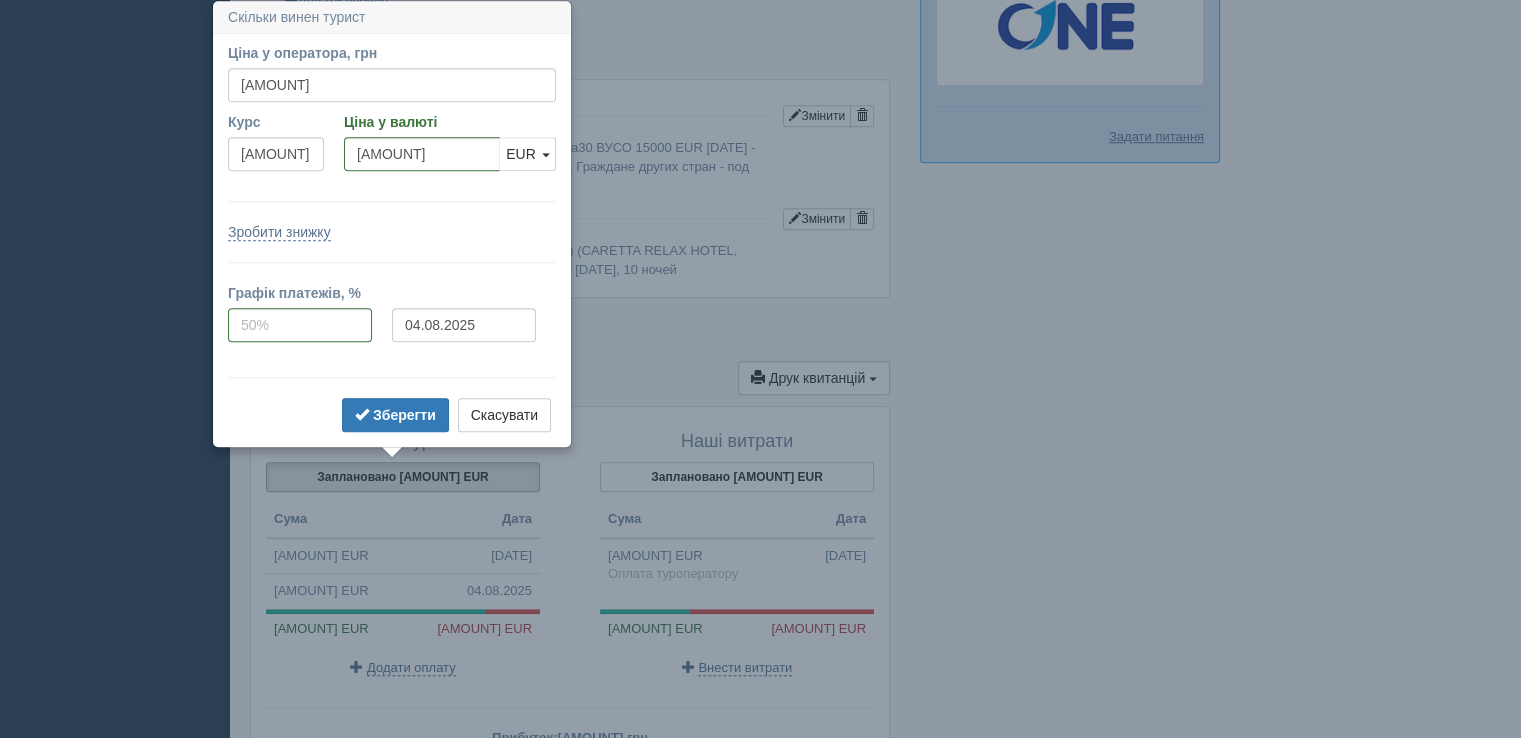 click on "Скасувати" at bounding box center (504, 415) 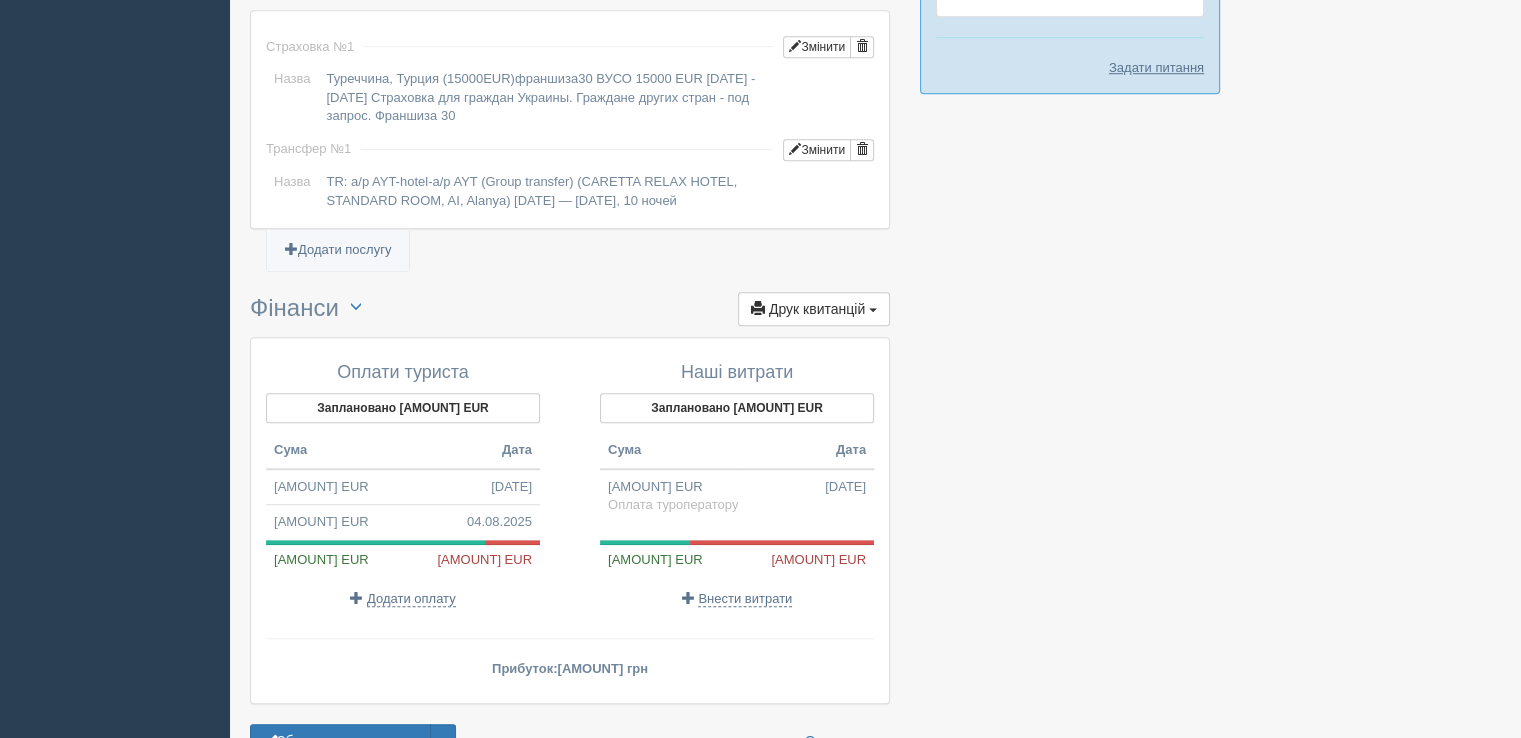 scroll, scrollTop: 1564, scrollLeft: 0, axis: vertical 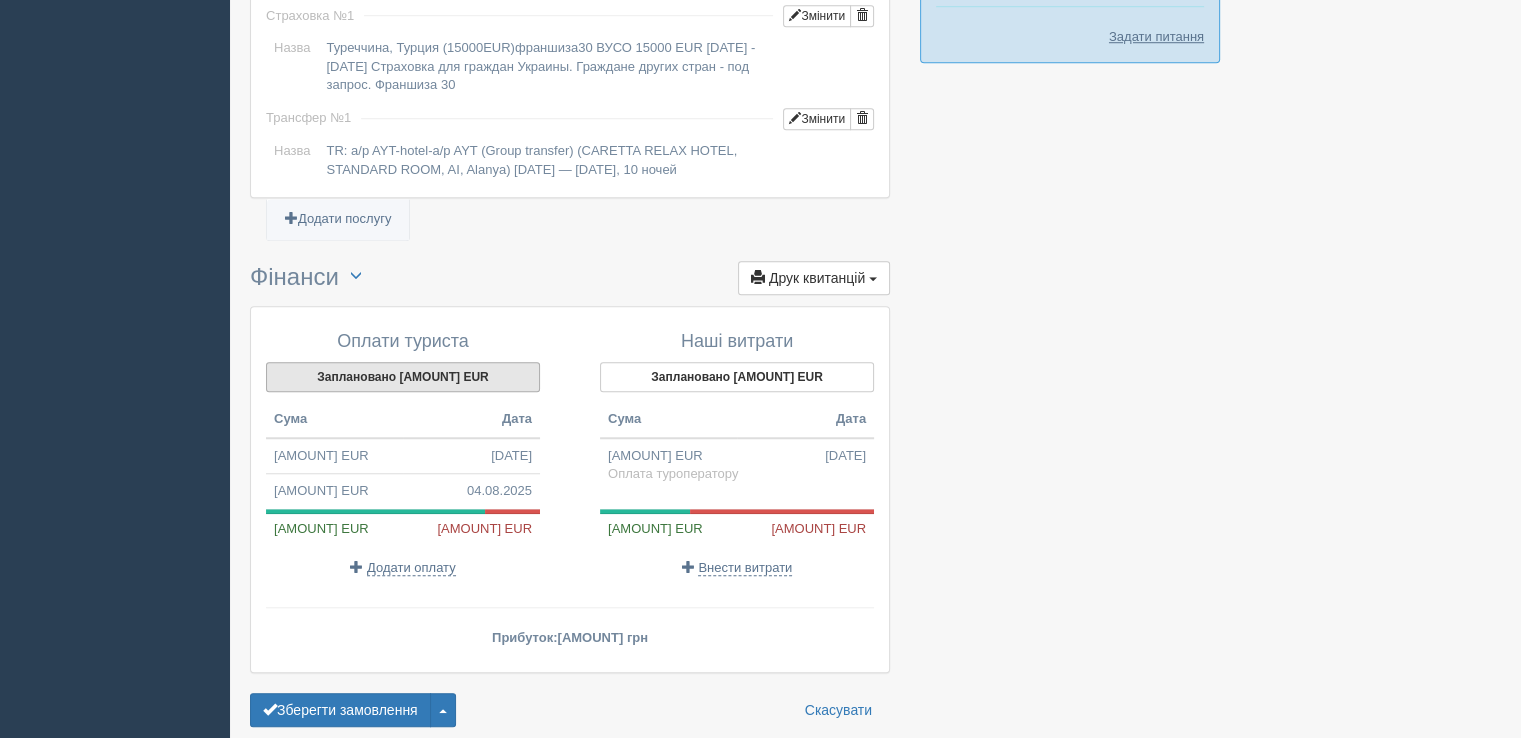 click on "Заплановано 853,67 EUR" at bounding box center (403, 377) 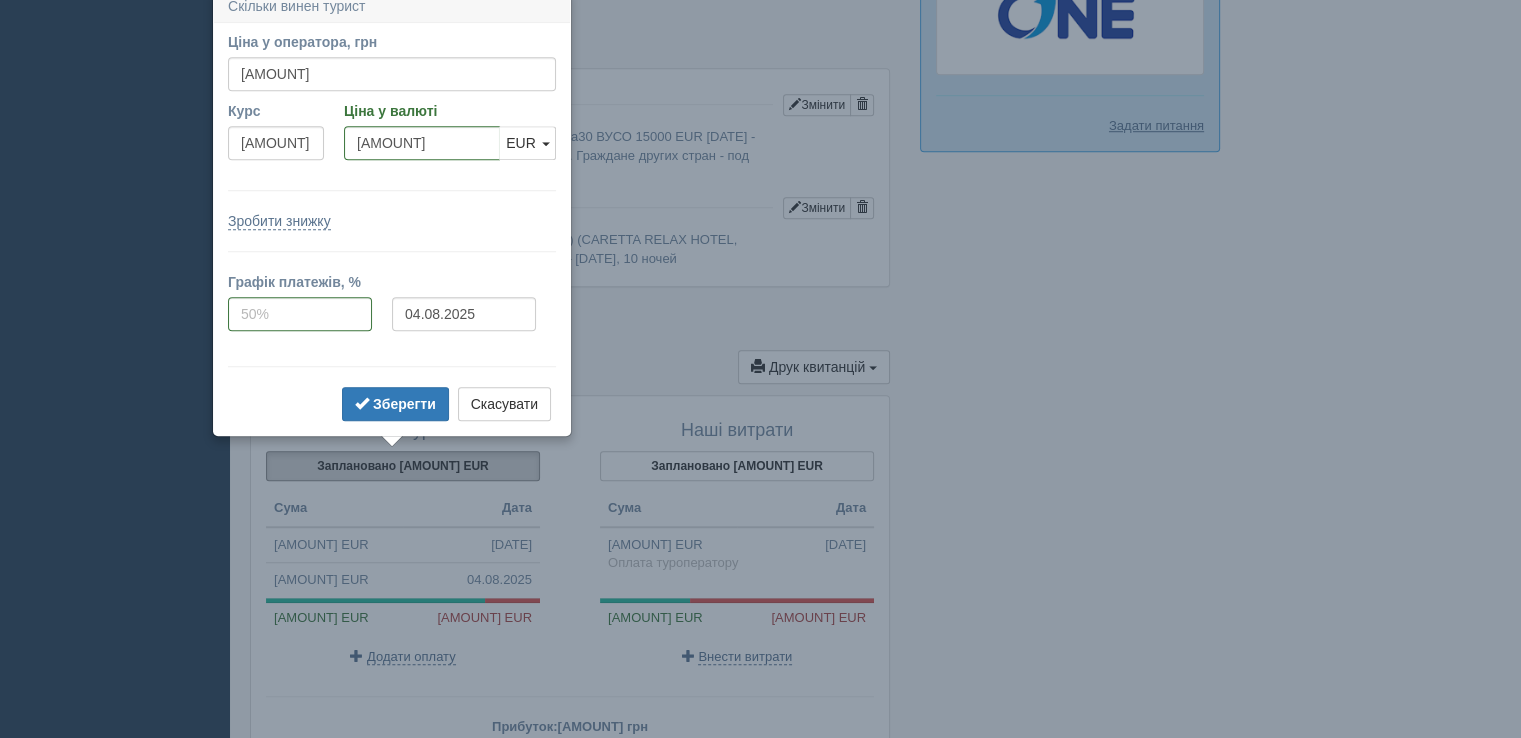 scroll, scrollTop: 1464, scrollLeft: 0, axis: vertical 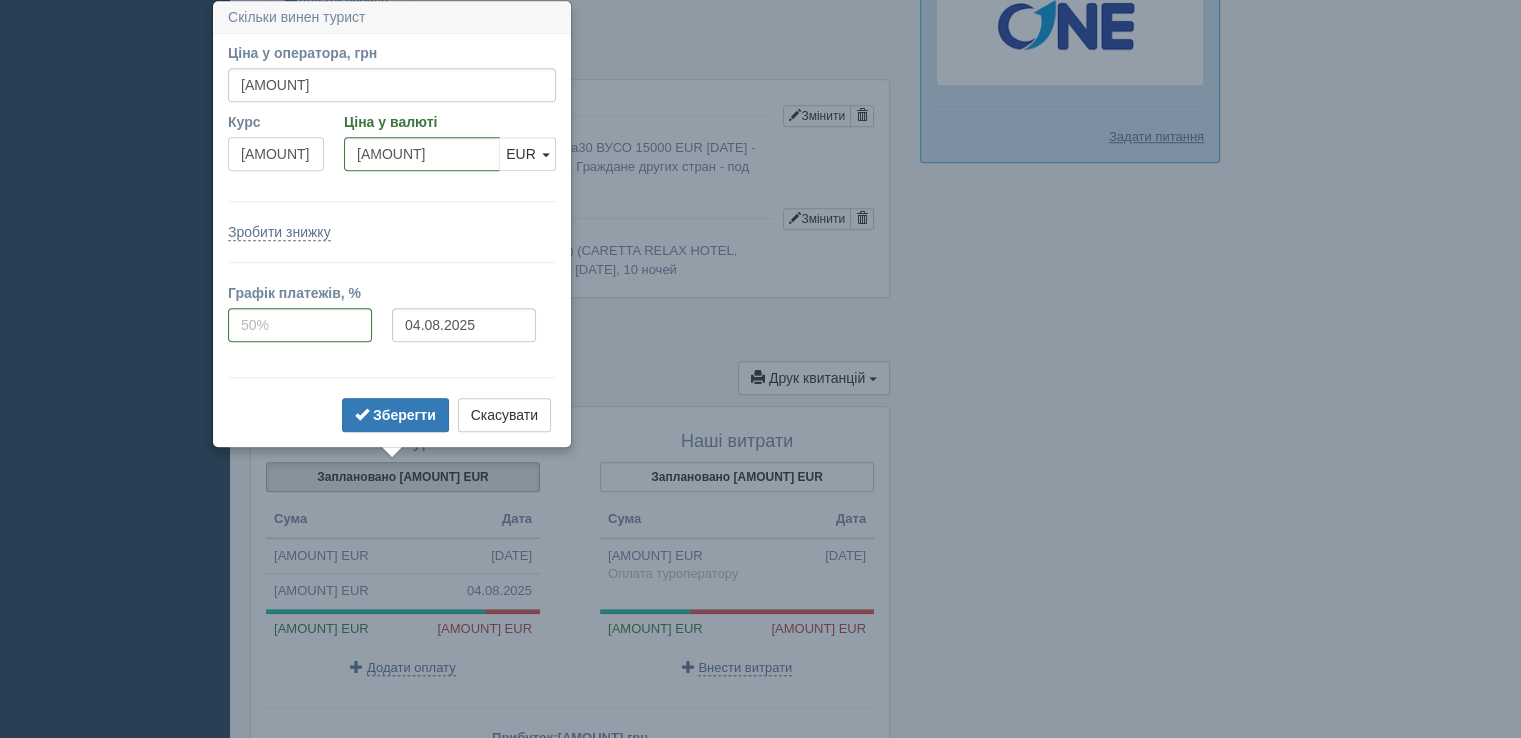 drag, startPoint x: 283, startPoint y: 153, endPoint x: 261, endPoint y: 147, distance: 22.803509 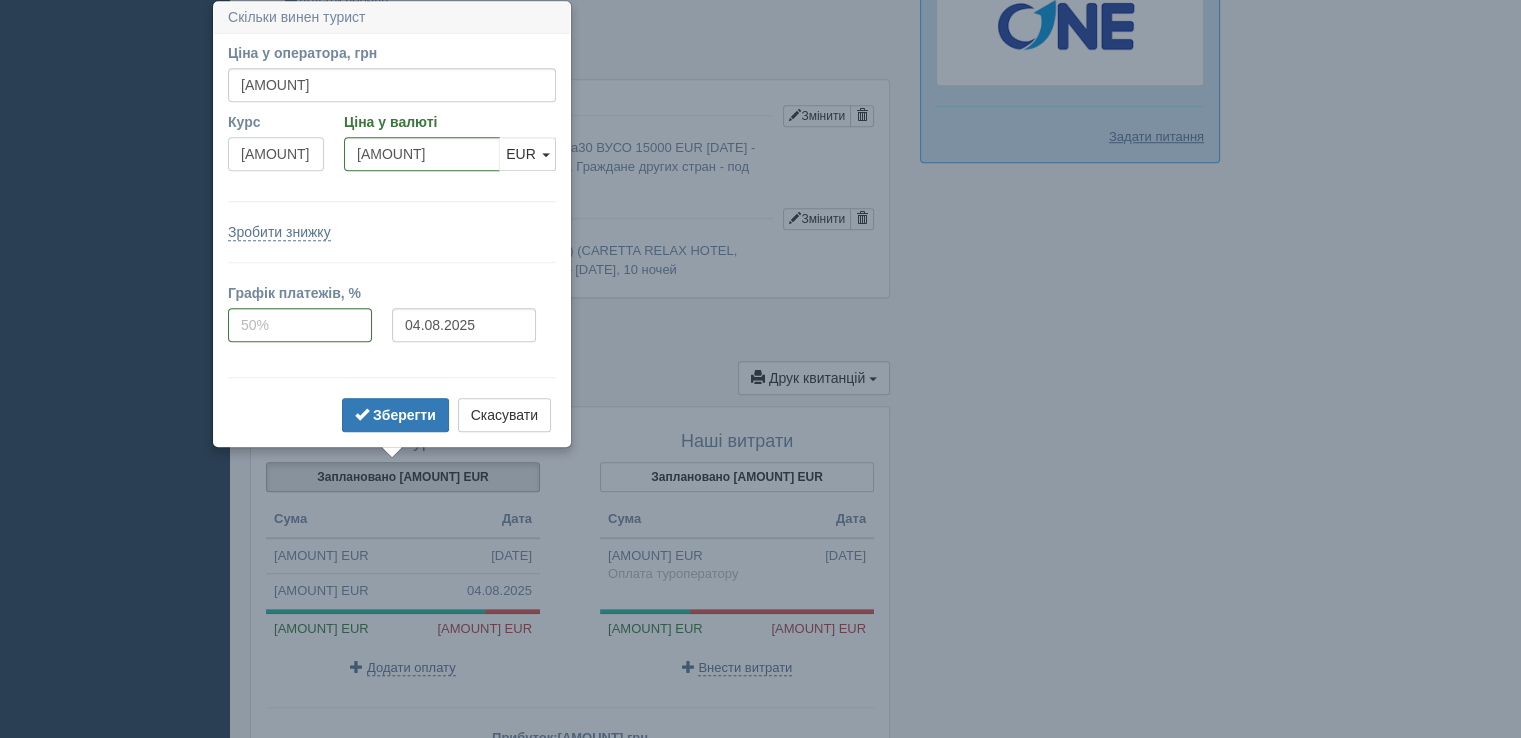 click on "49.01" at bounding box center [276, 154] 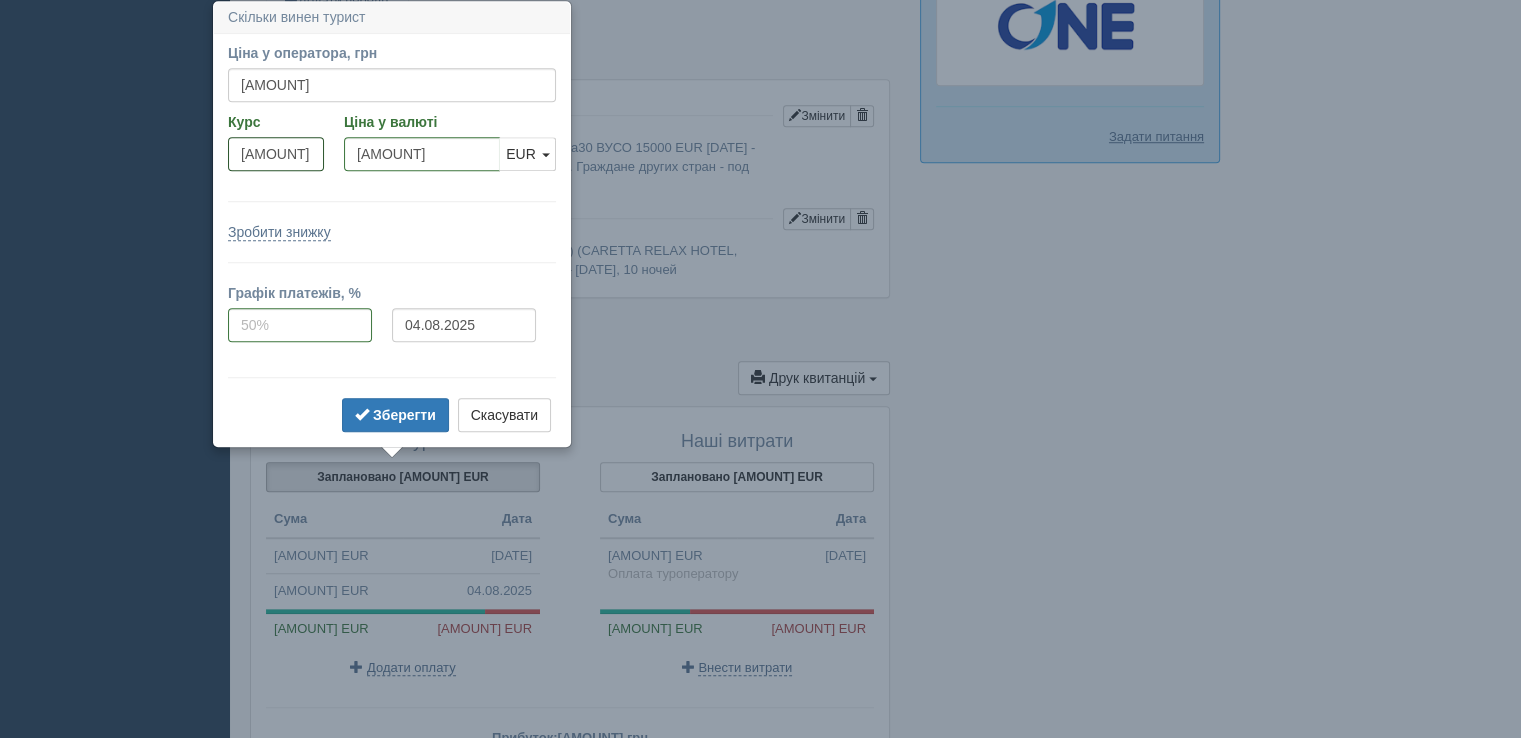 type on "49.23" 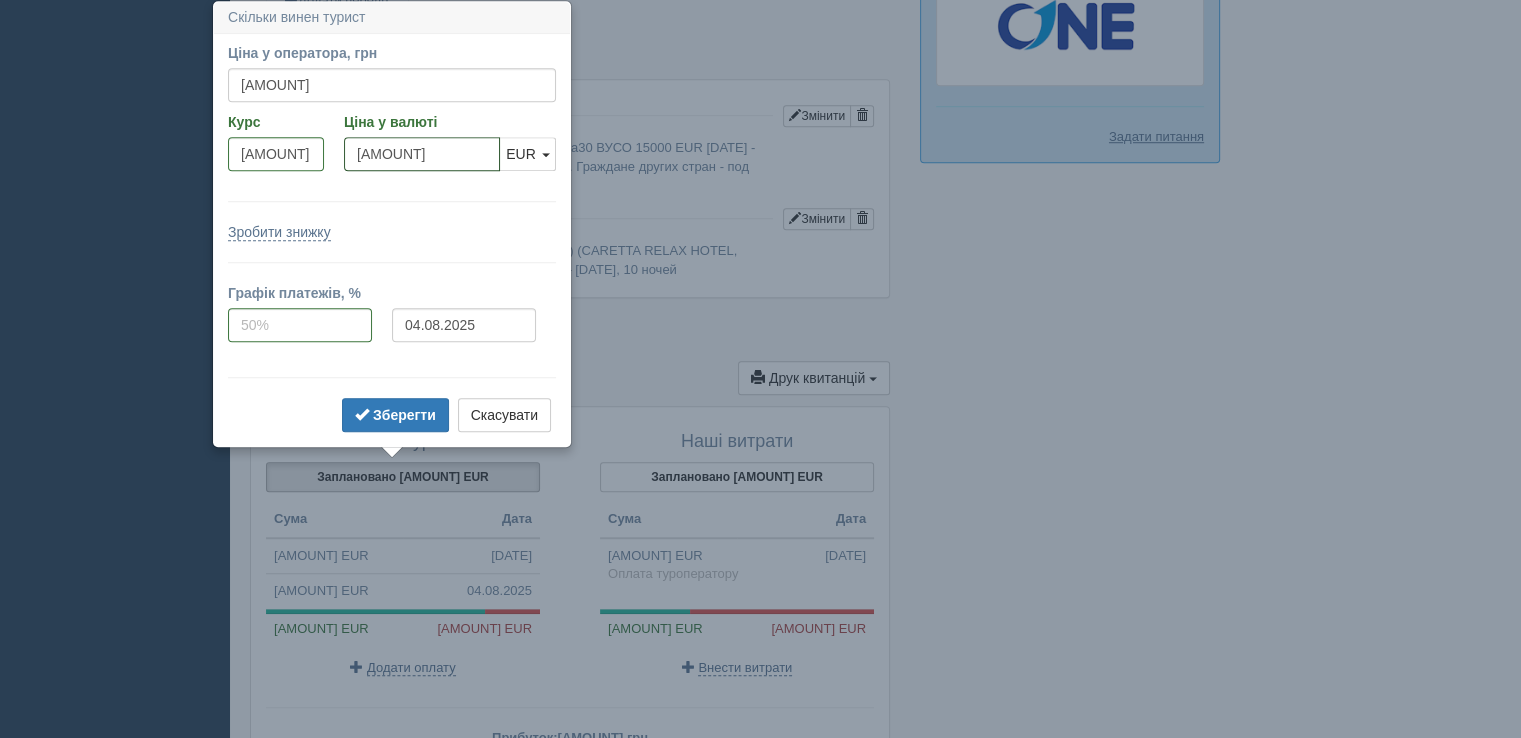 type on "849.86" 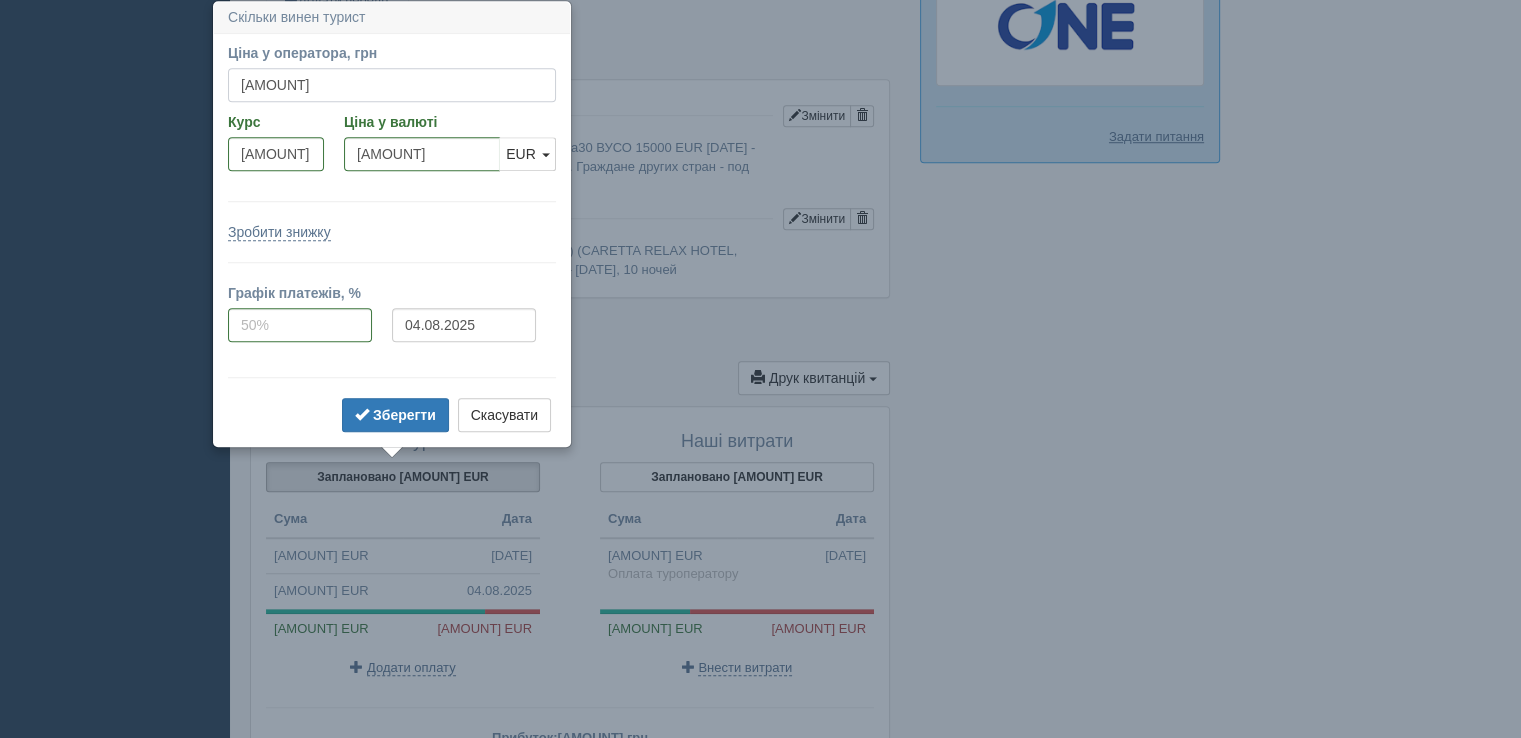 drag, startPoint x: 312, startPoint y: 83, endPoint x: 185, endPoint y: 84, distance: 127.00394 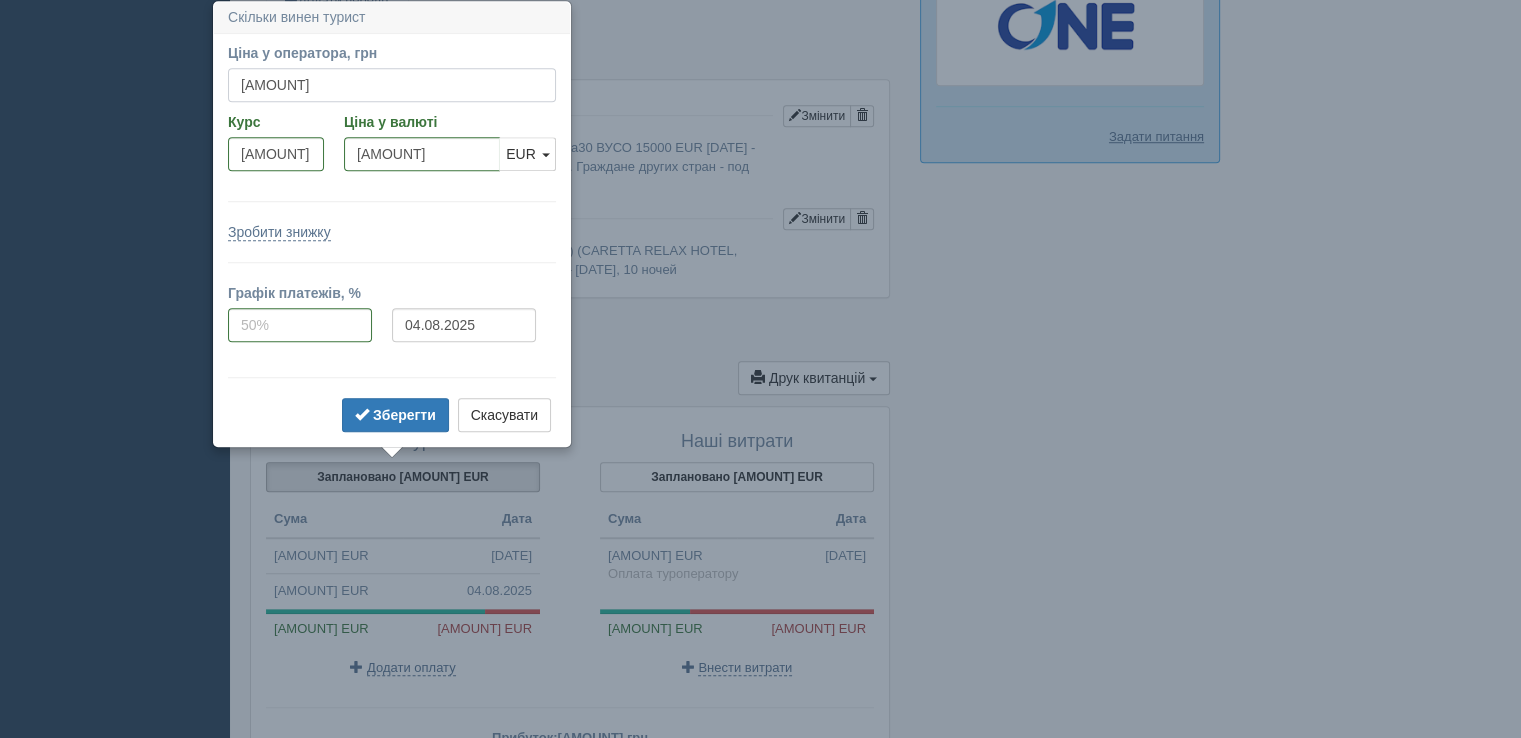click on "All-Inclusive CRM
Нагадування
Замовлення
Активні" at bounding box center (760, -1095) 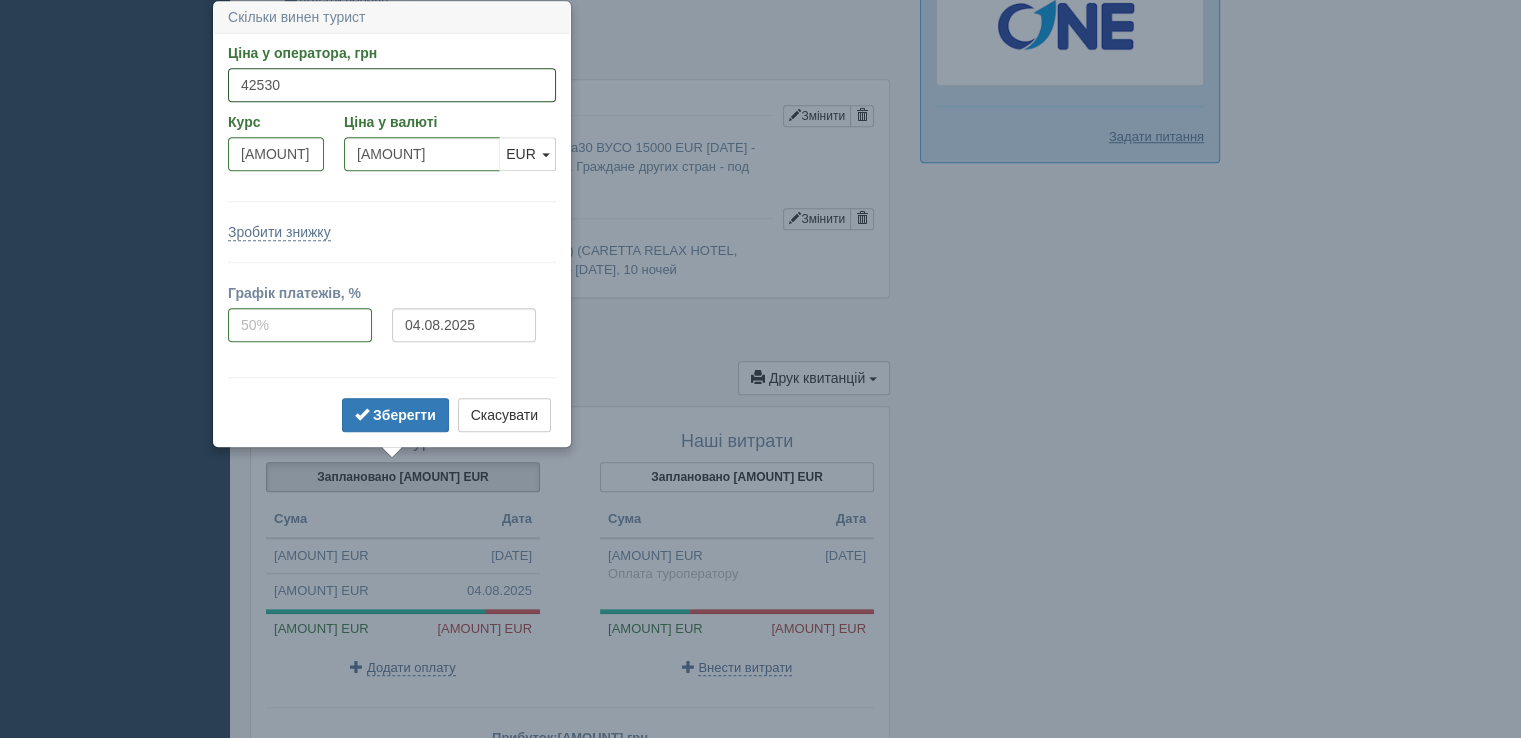 type on "42530" 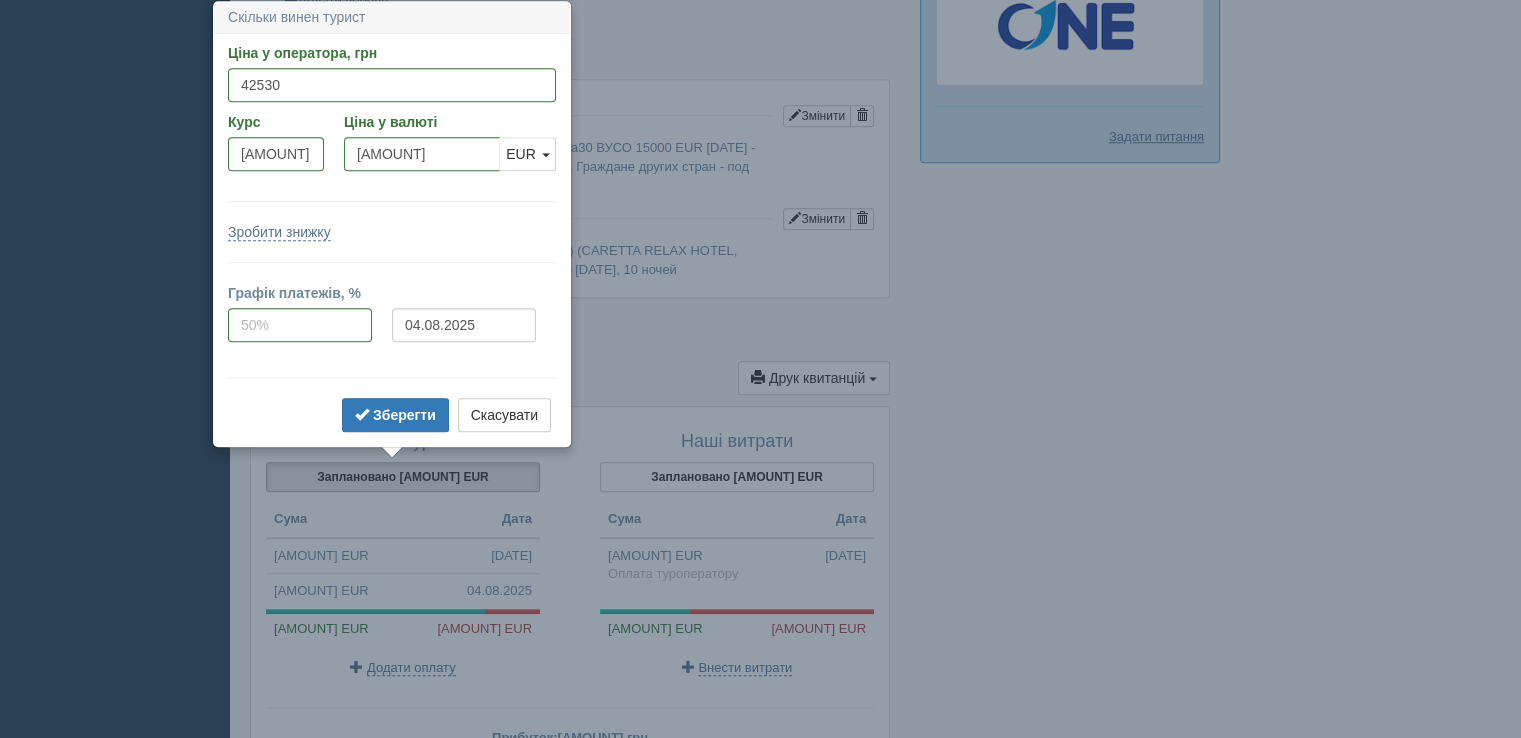 type on "863.90" 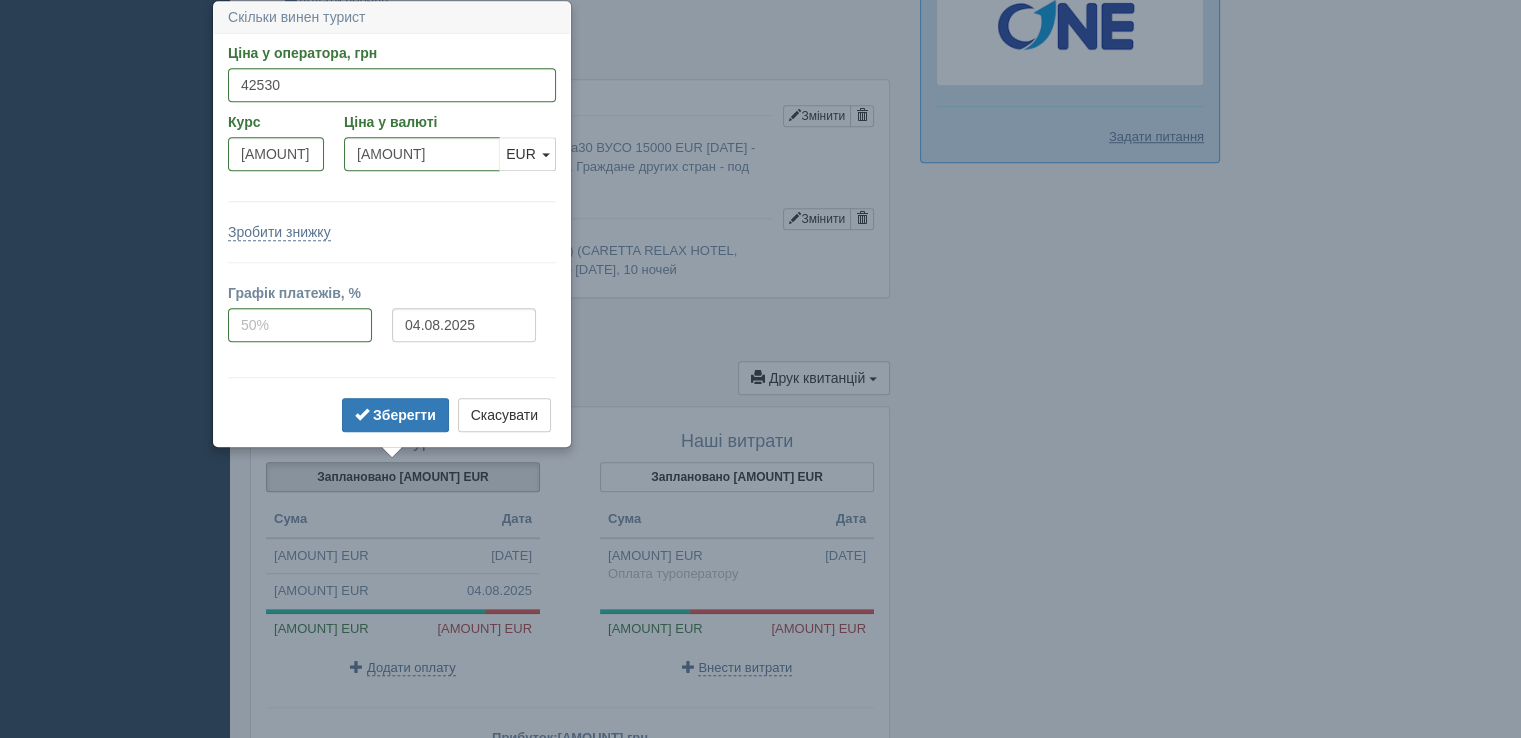 click on "Ціна у оператора, грн
42530
Вказати ціну у валюті
Курс
49.23
Ціна у валюті
863.90
USD
EUR
EUR
USD
EUR
Зробити знижку
Знижка, %
Знижка, грн" at bounding box center (392, 240) 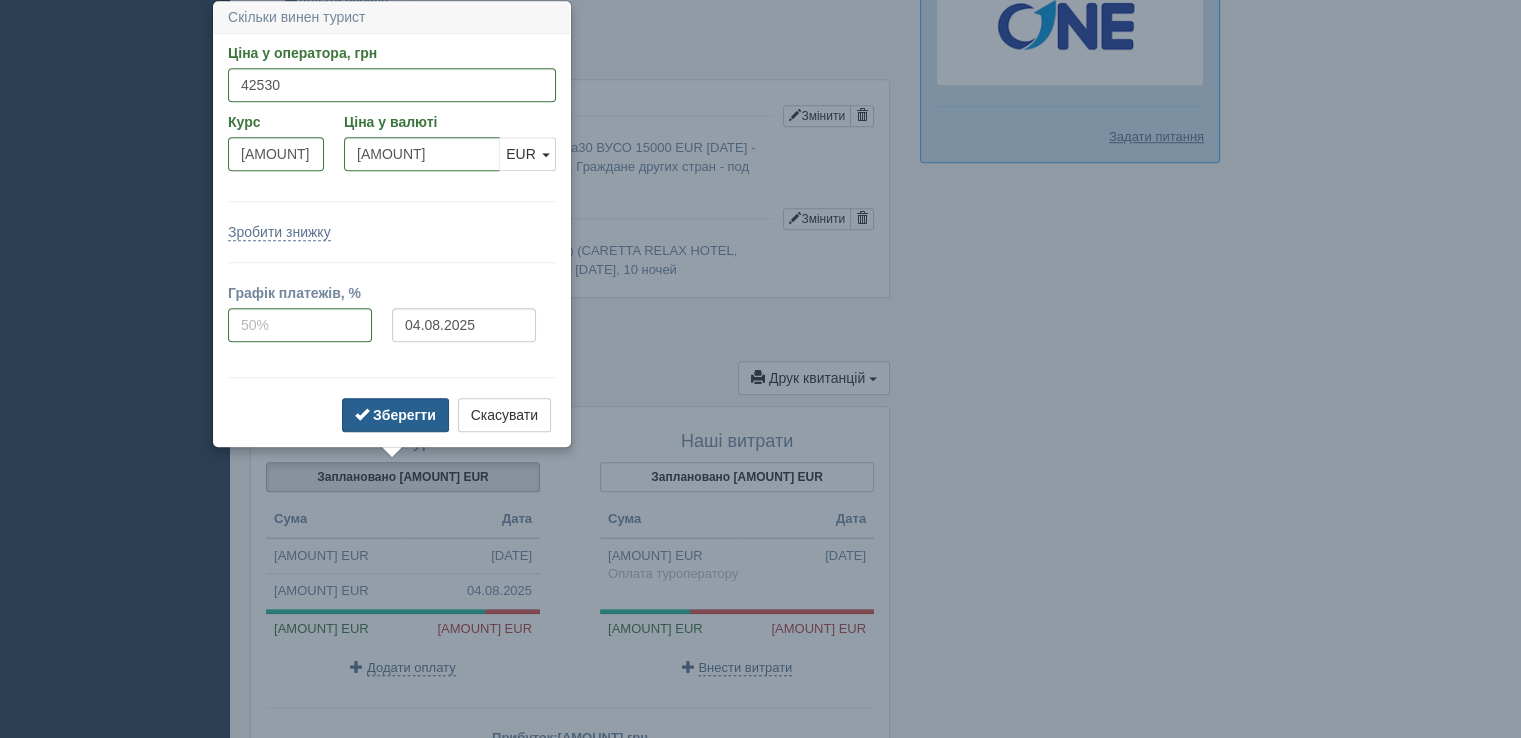 click on "Зберегти" at bounding box center (404, 415) 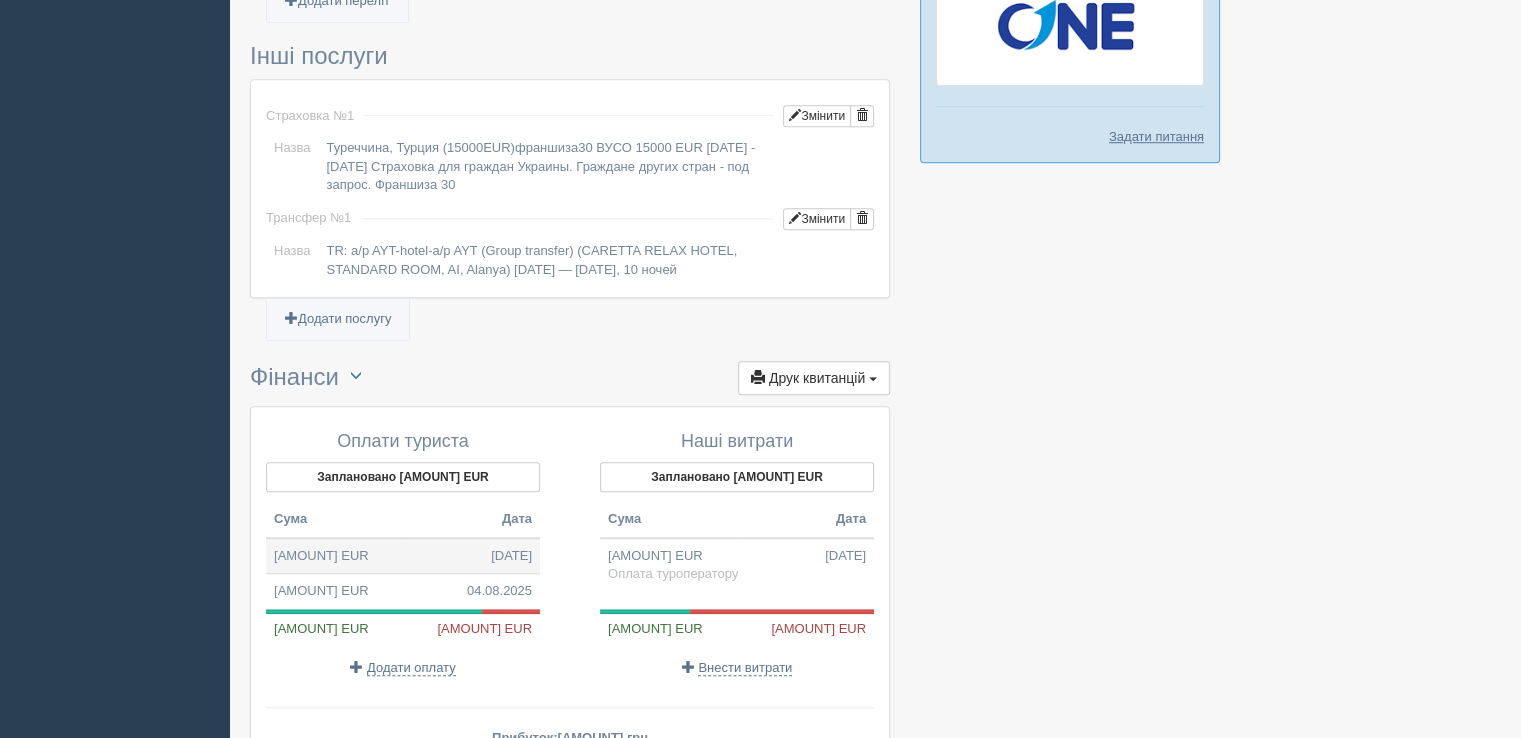 click on "245,50 EUR
24.04.2025" at bounding box center [403, 556] 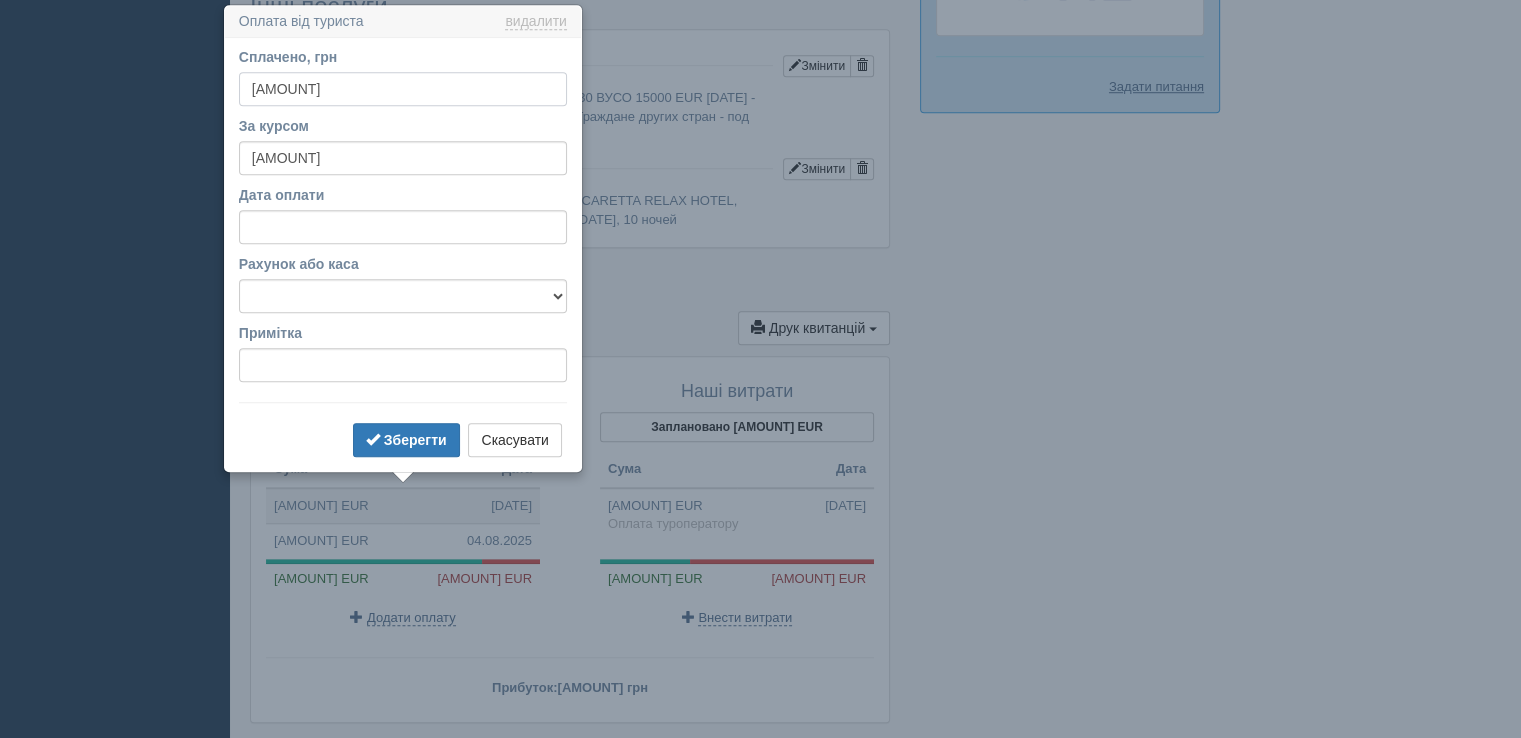 scroll, scrollTop: 1518, scrollLeft: 0, axis: vertical 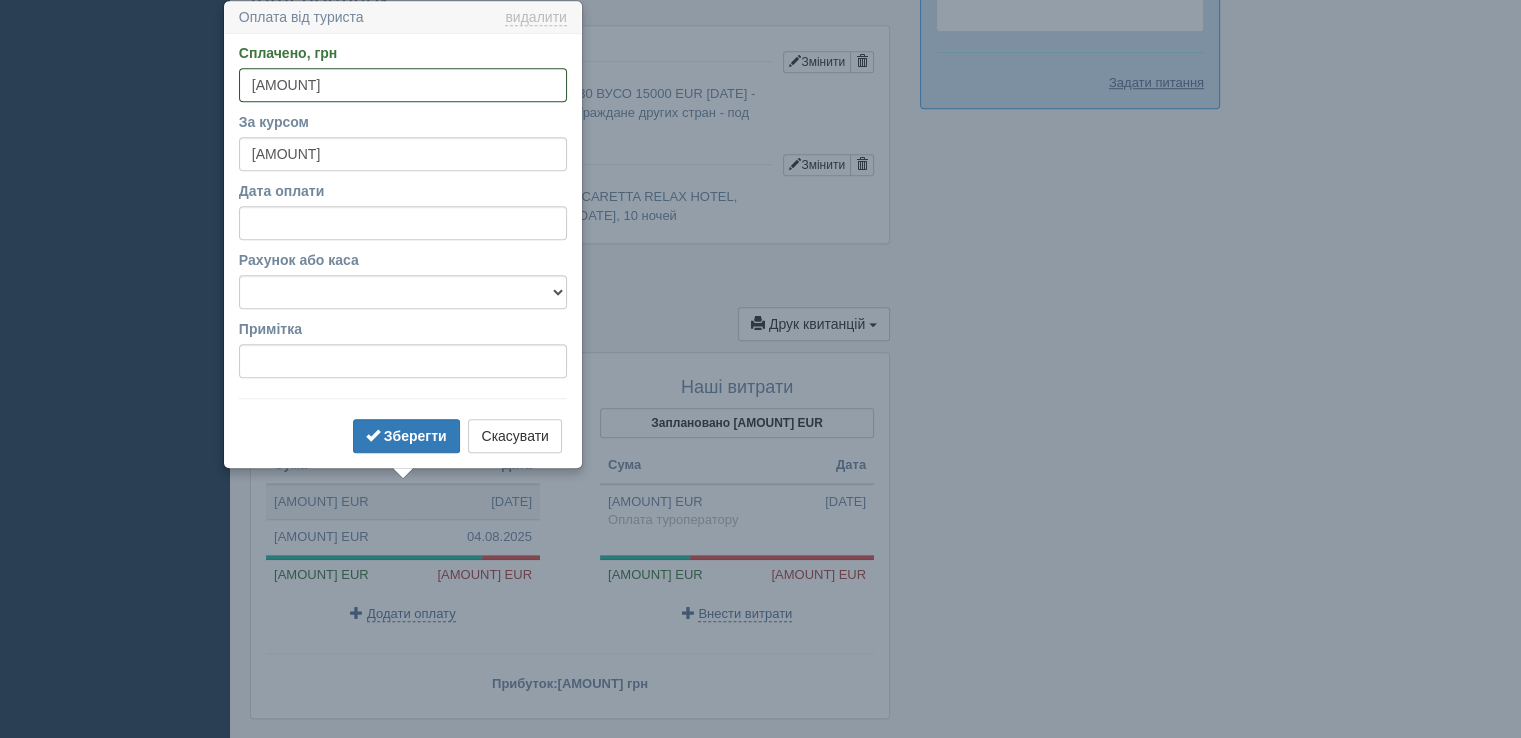drag, startPoint x: 327, startPoint y: 77, endPoint x: 217, endPoint y: 74, distance: 110.0409 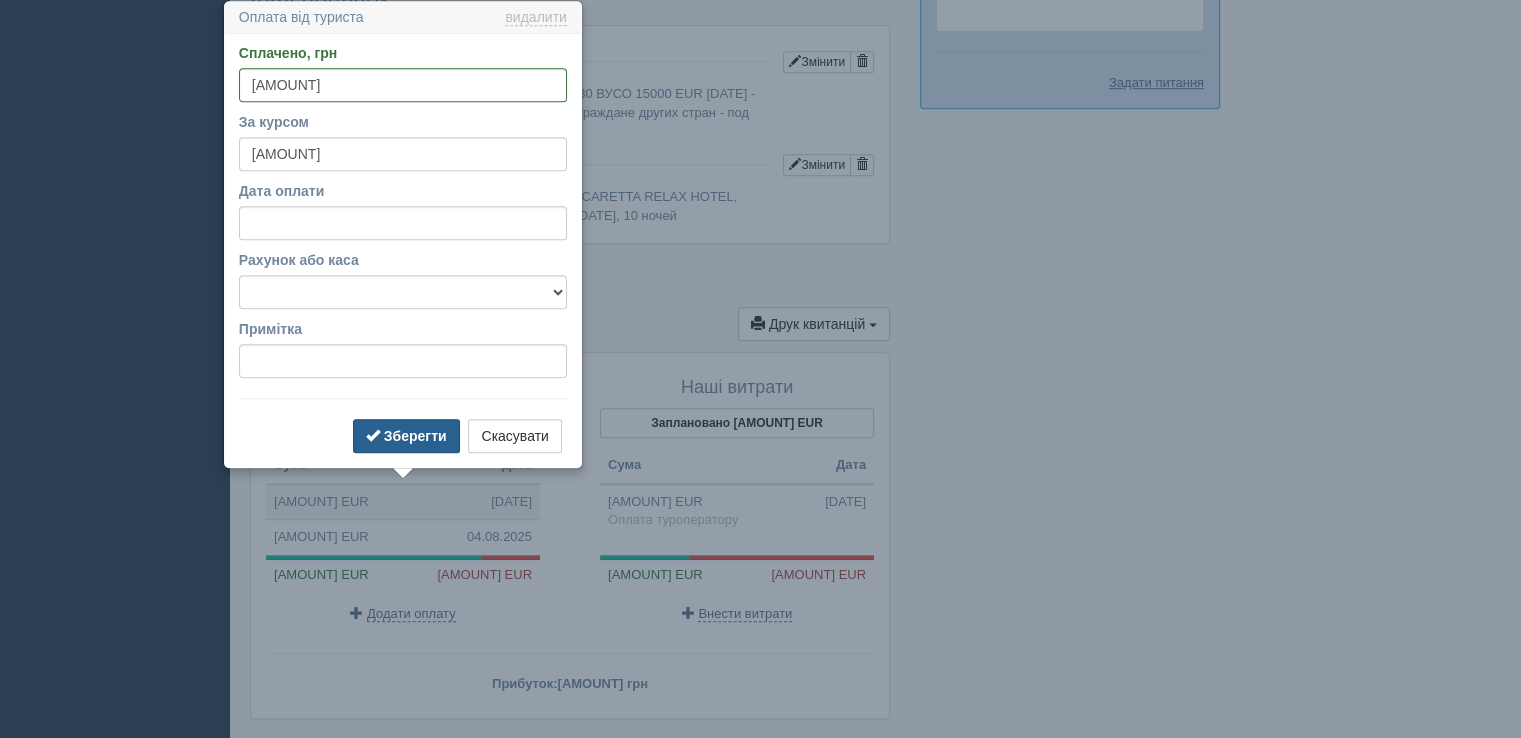 click on "Зберегти" at bounding box center [415, 436] 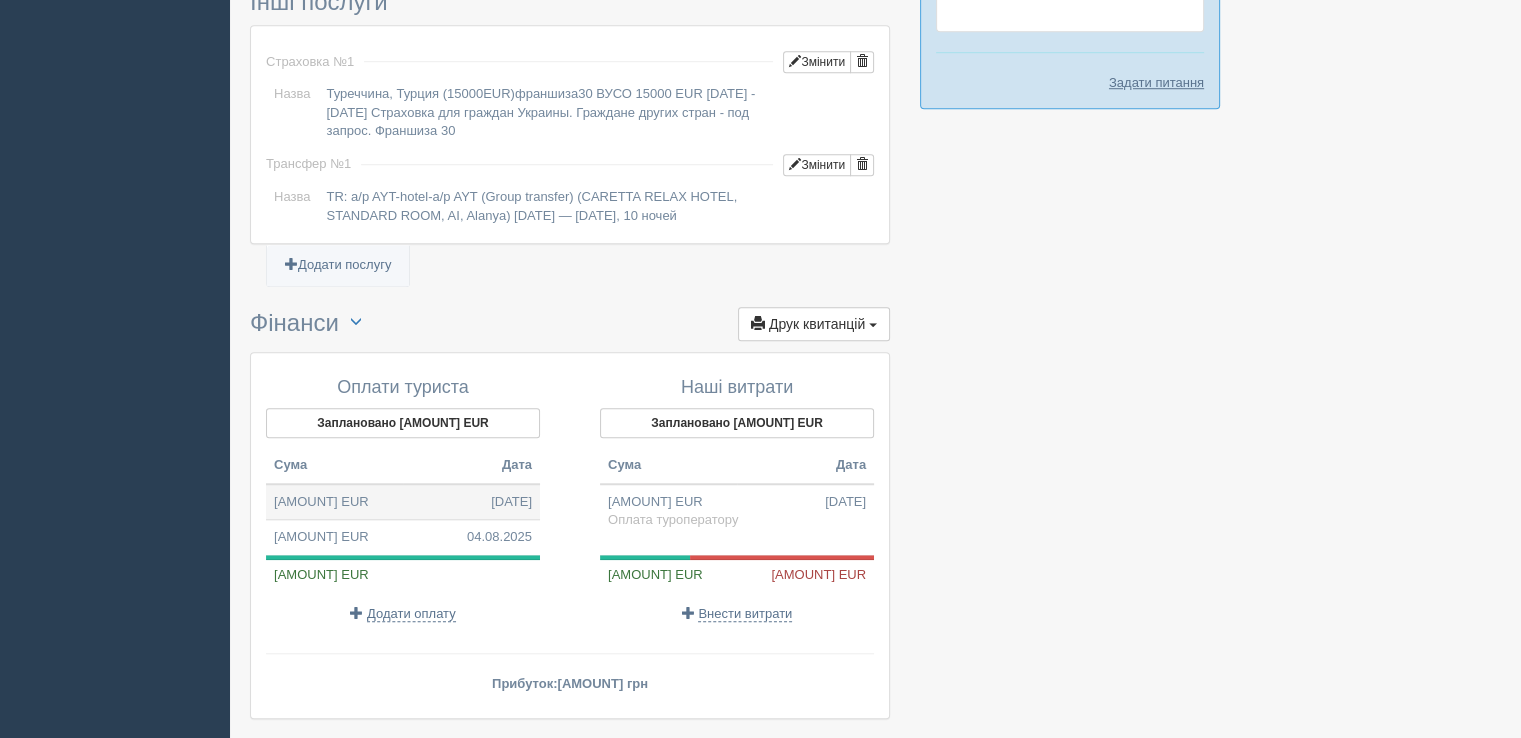 click on "428,48 EUR
24.04.2025" at bounding box center [403, 502] 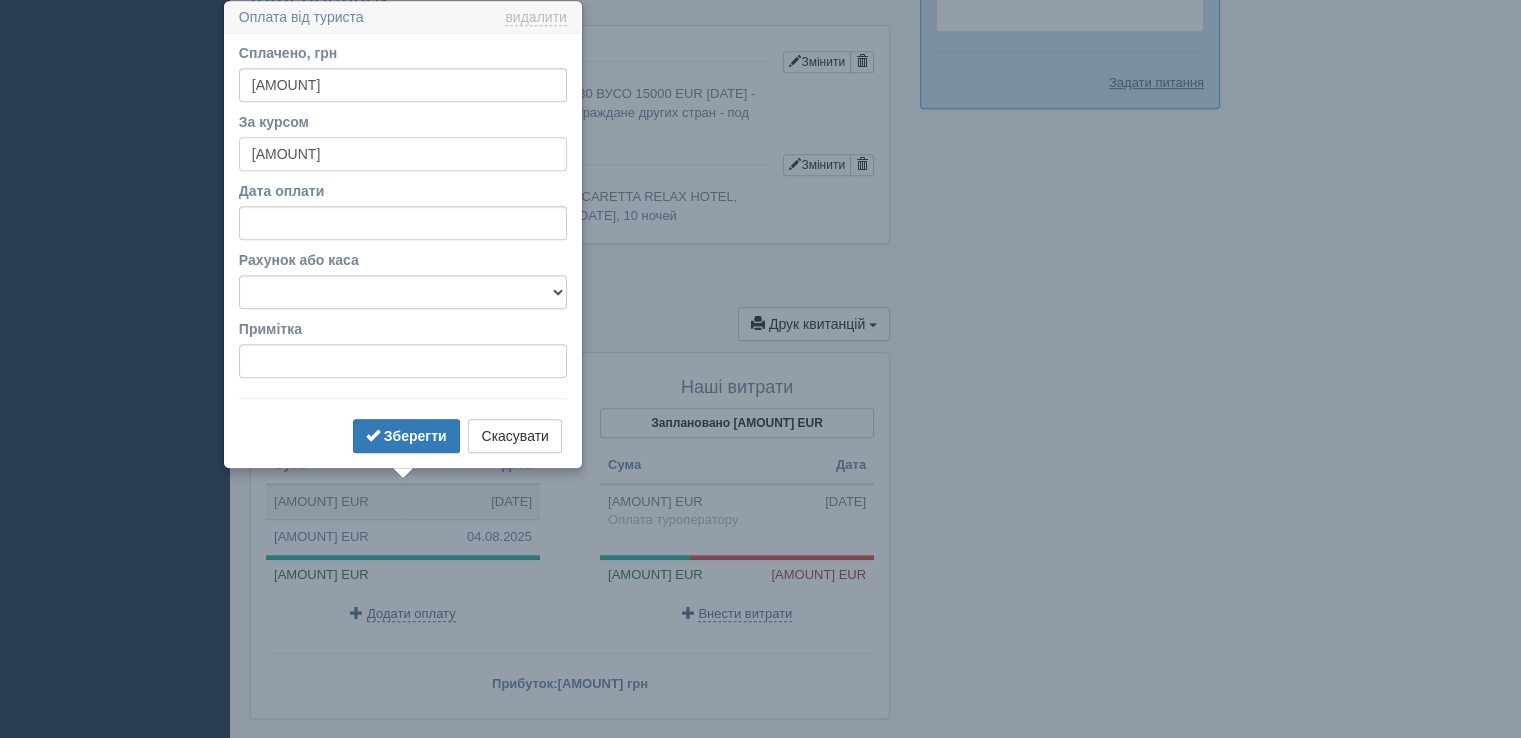 drag, startPoint x: 259, startPoint y: 157, endPoint x: 299, endPoint y: 159, distance: 40.04997 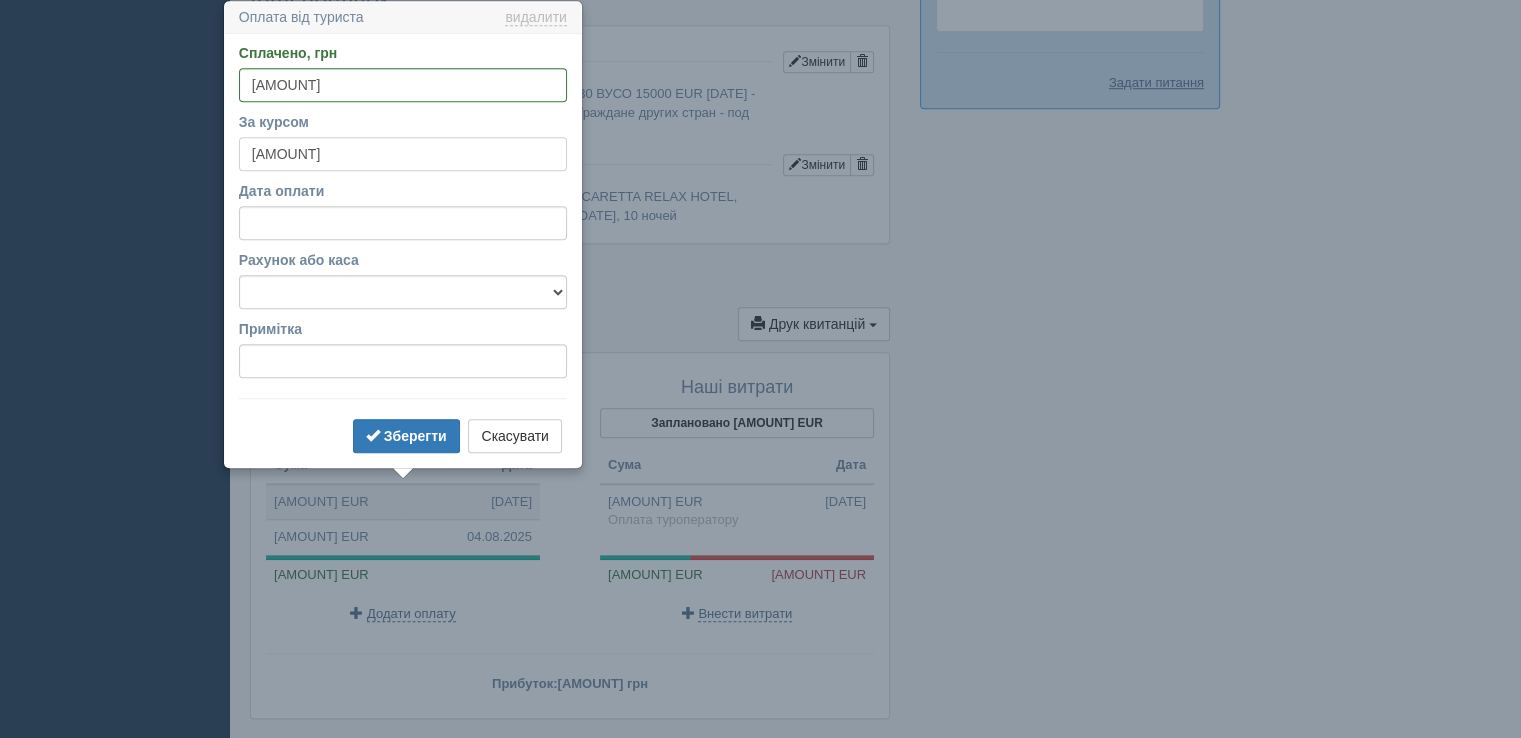 drag, startPoint x: 302, startPoint y: 155, endPoint x: 214, endPoint y: 136, distance: 90.02777 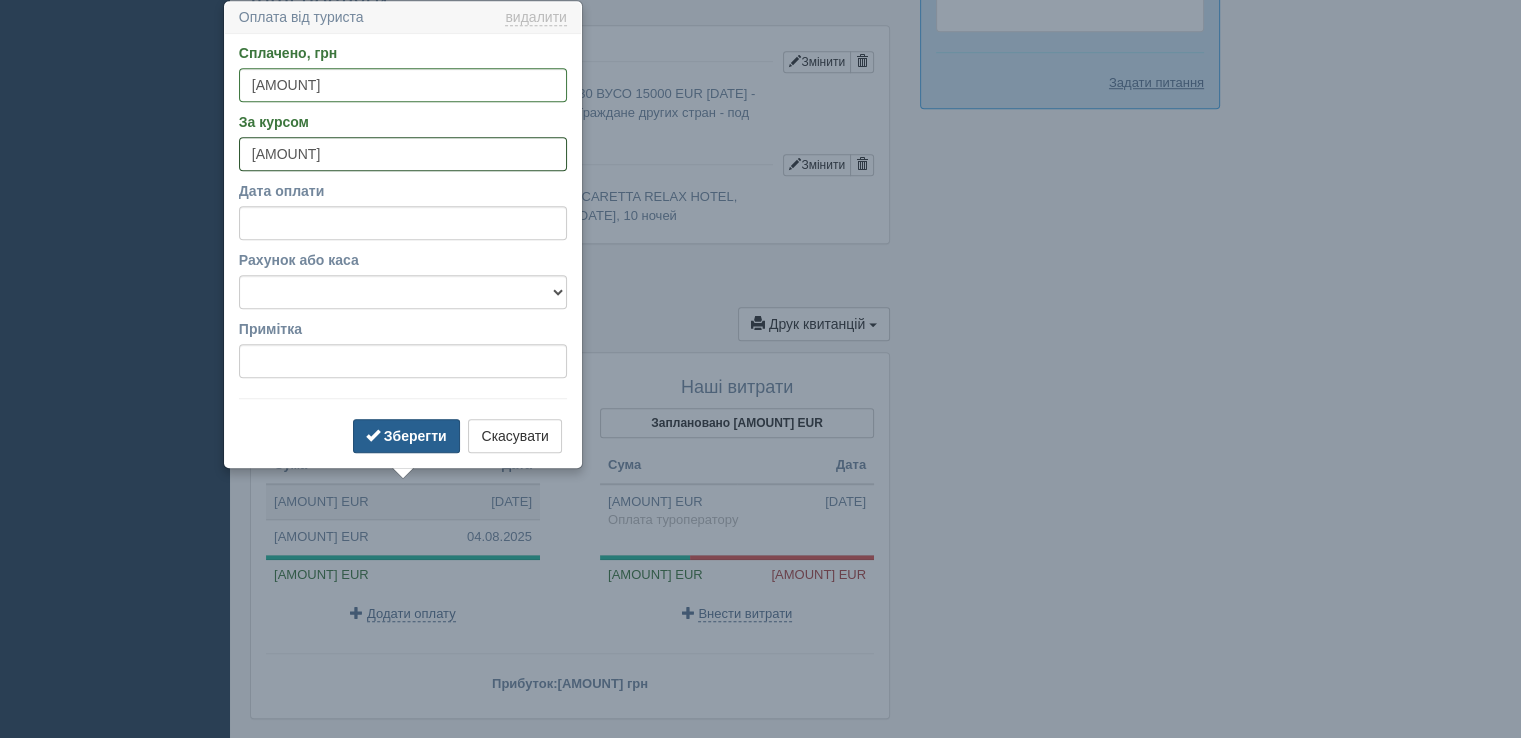 type on "48.6" 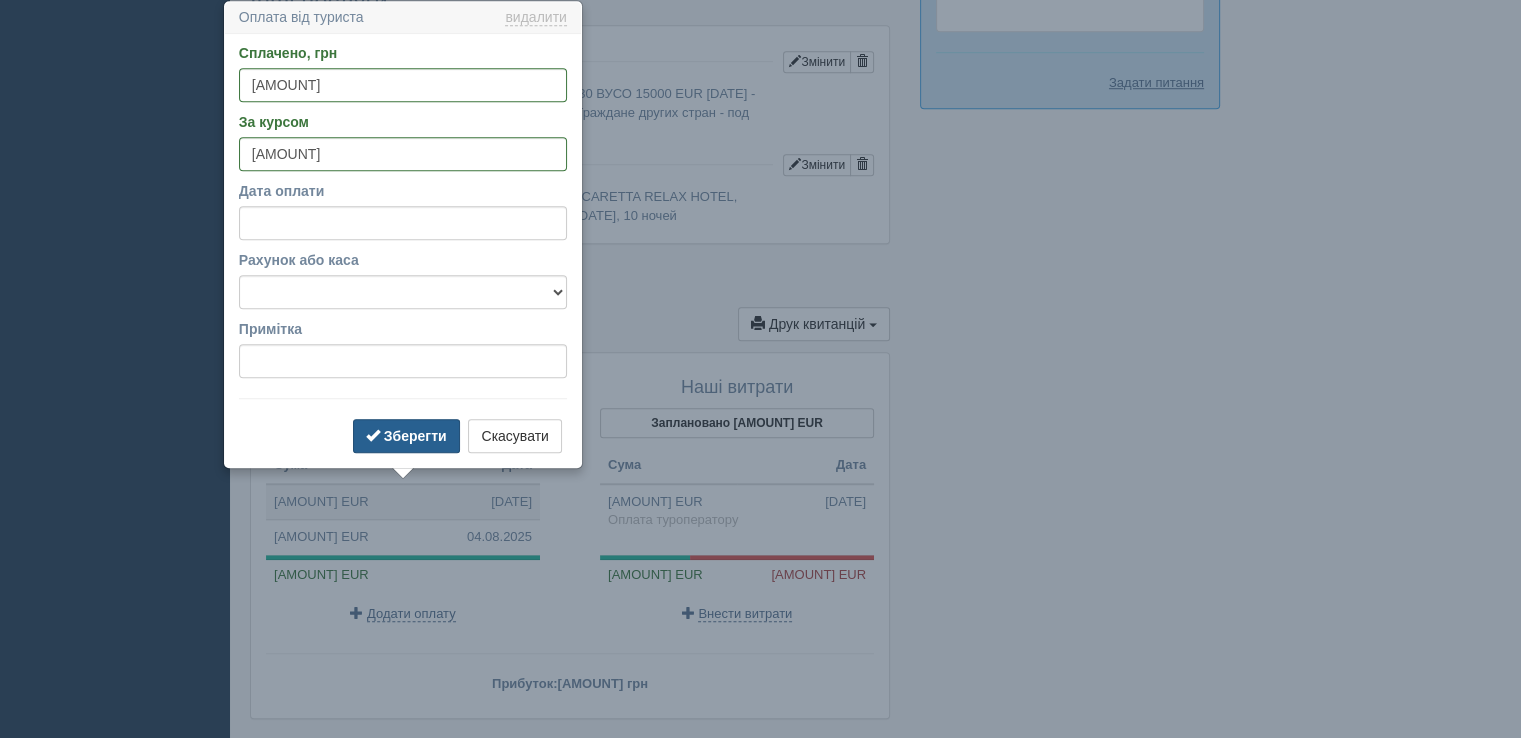 click on "Зберегти" at bounding box center (406, 436) 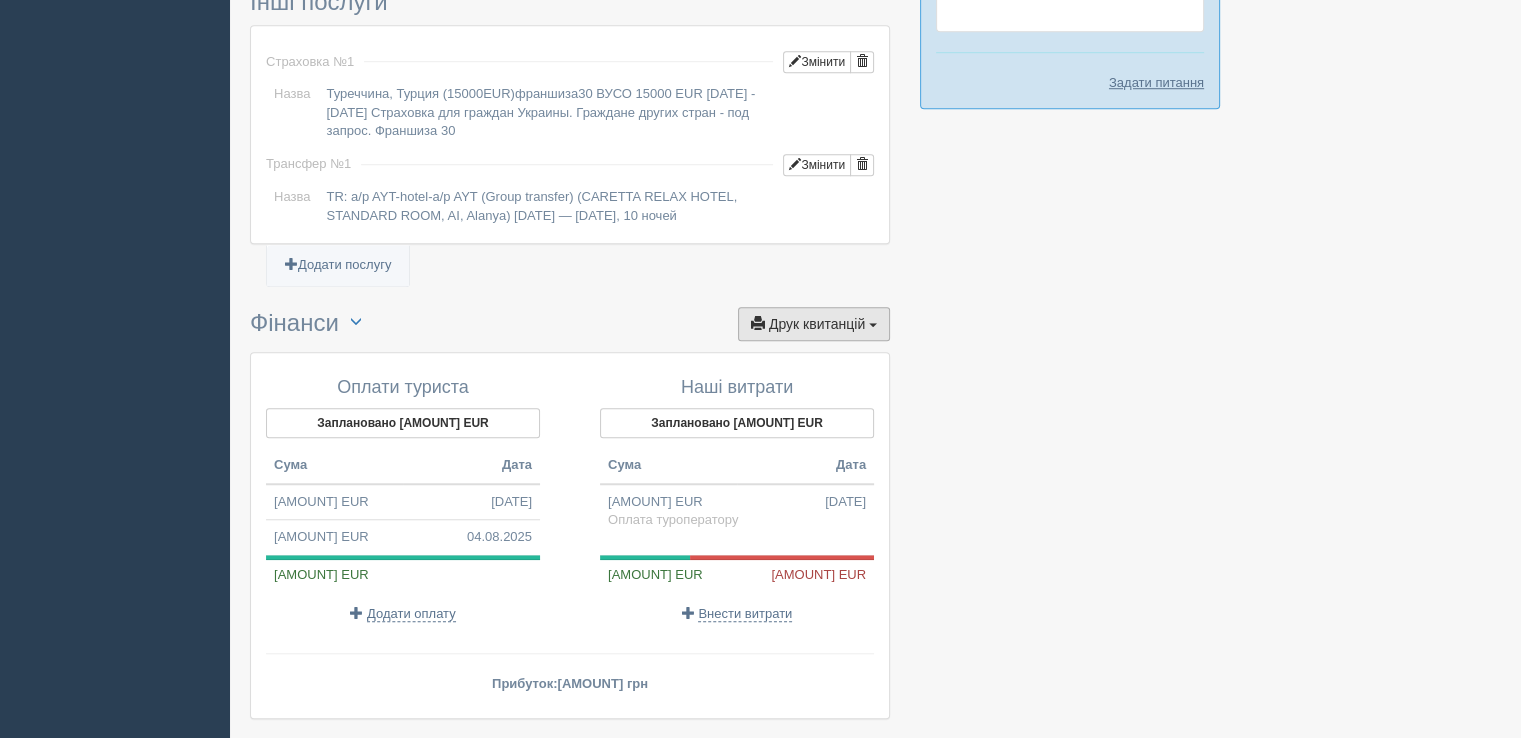 click at bounding box center [758, 323] 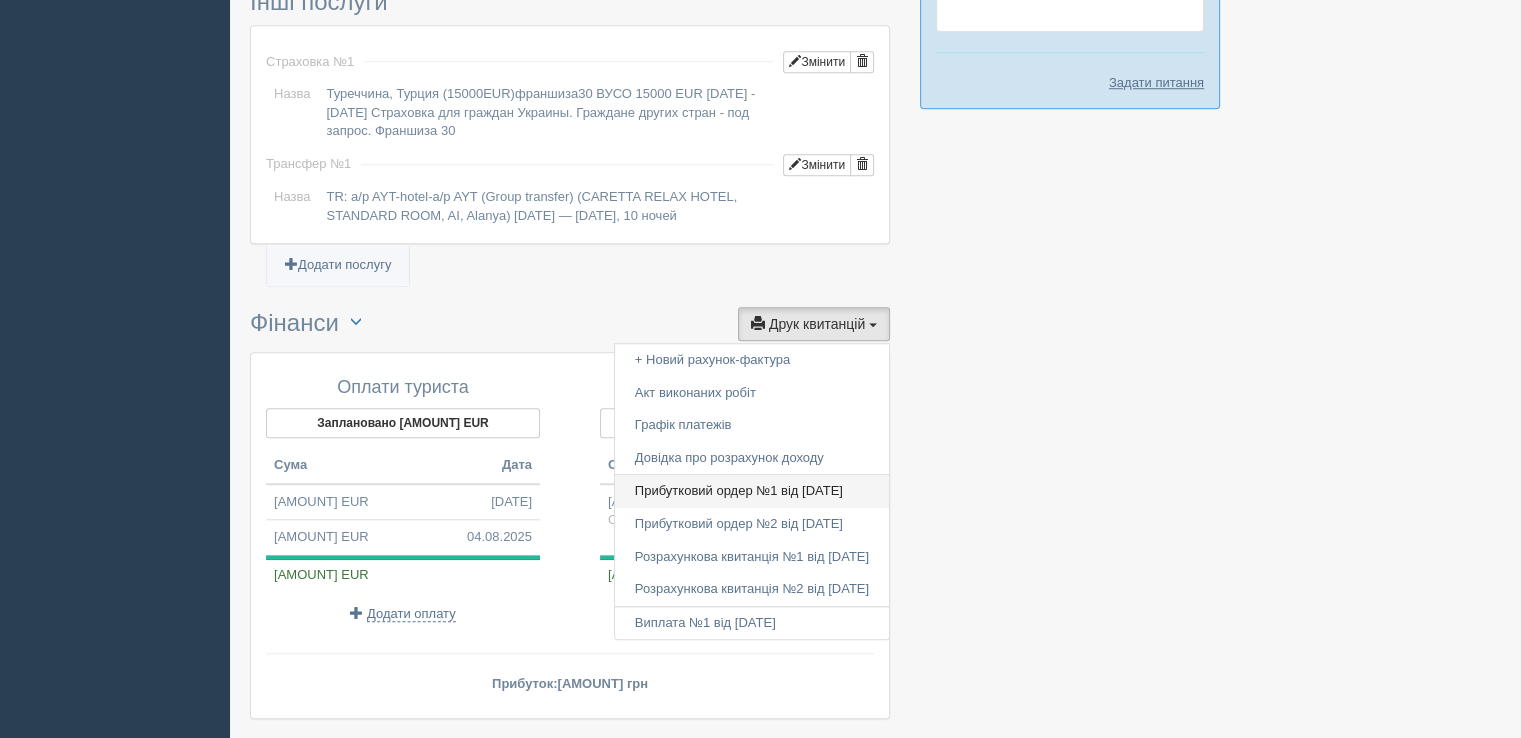 click on "Прибутковий ордер №1 від 24.04.2025" at bounding box center [752, 491] 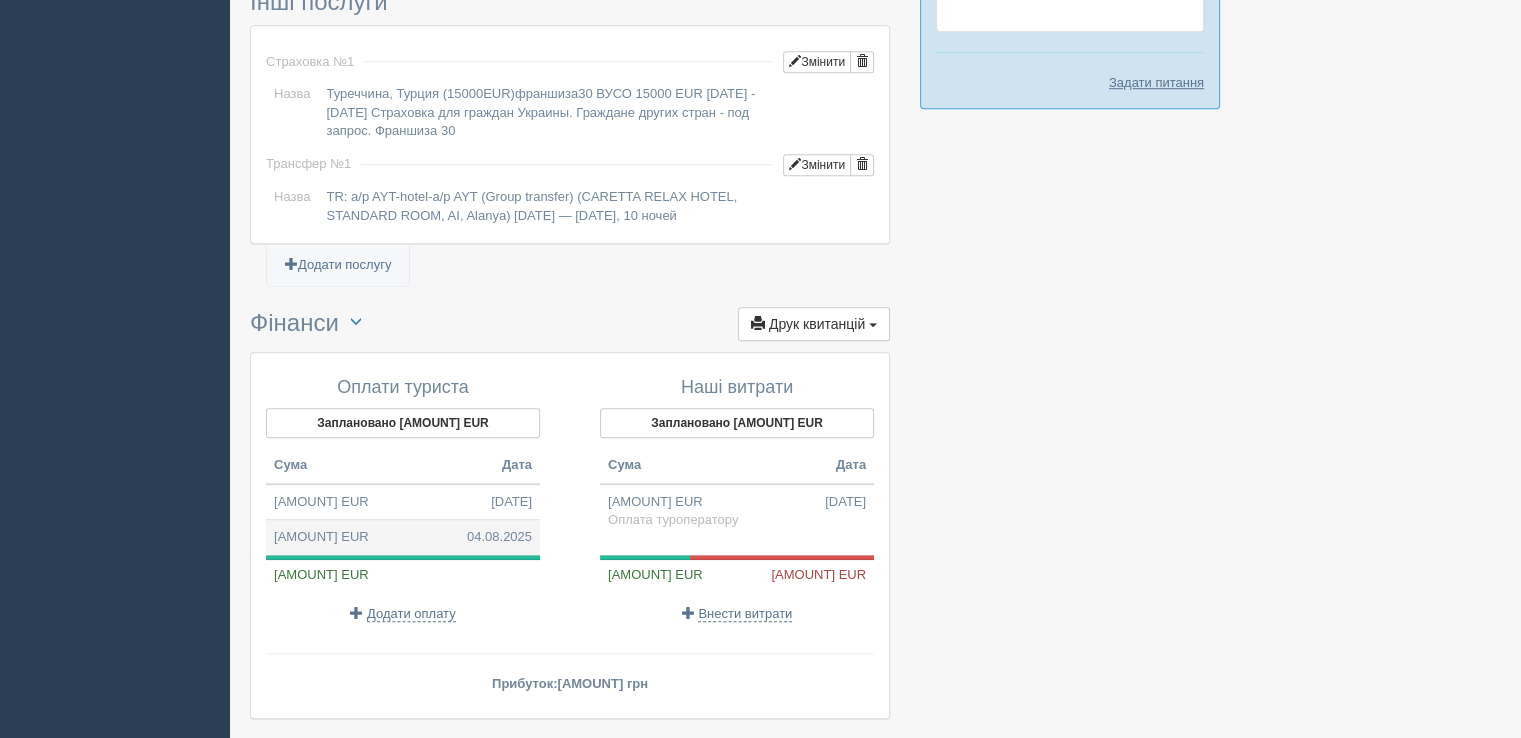 click on "436,55 EUR
04.08.2025" at bounding box center [403, 537] 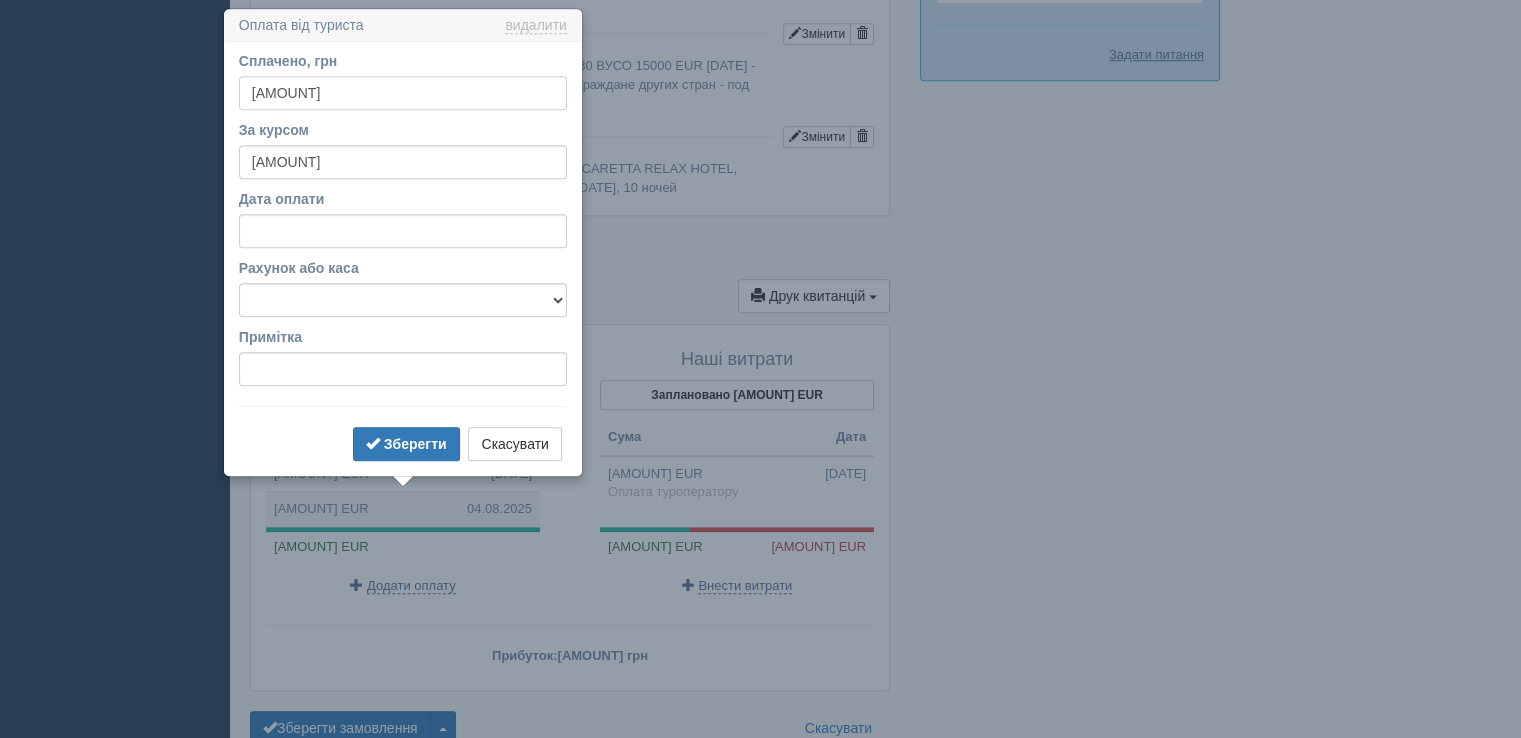 scroll, scrollTop: 1554, scrollLeft: 0, axis: vertical 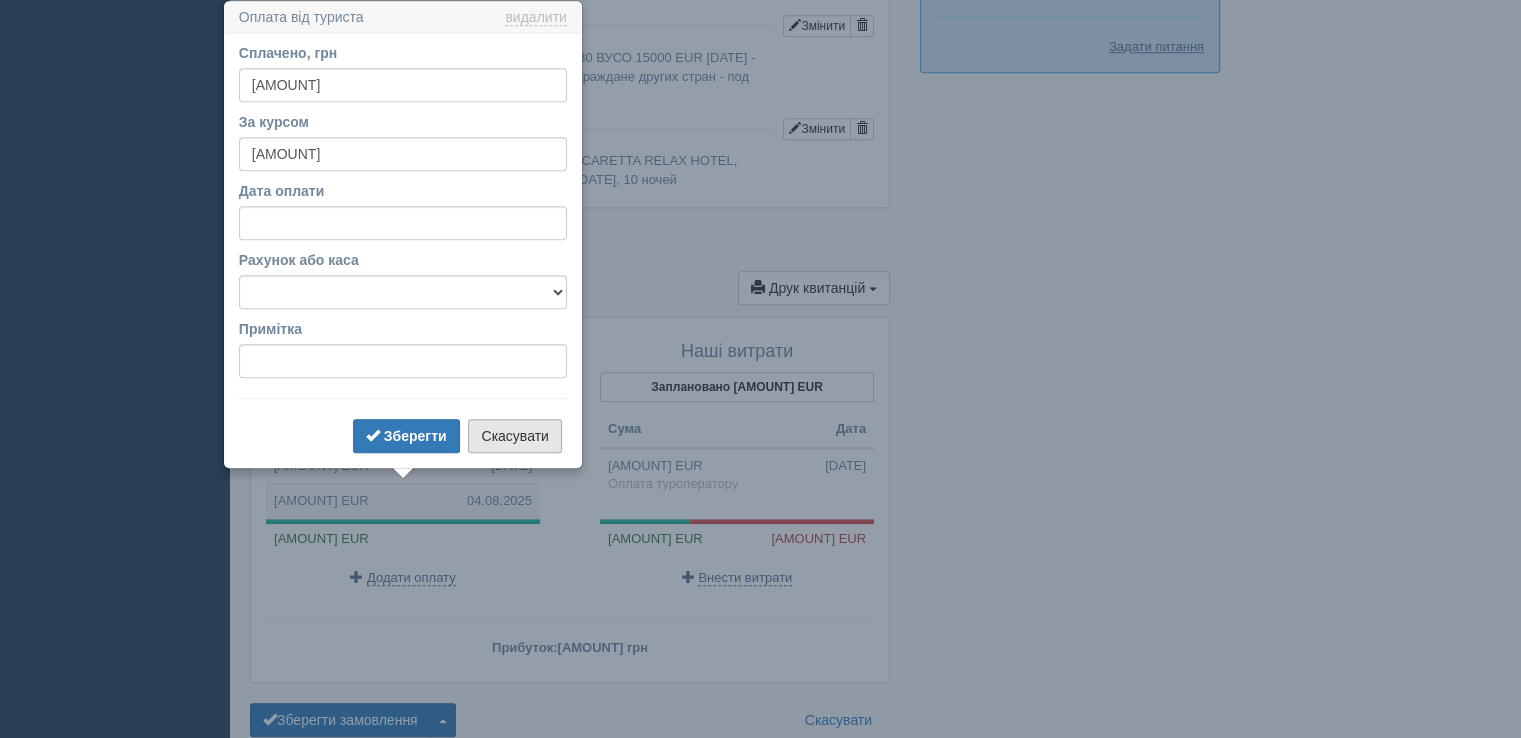 click on "Скасувати" at bounding box center [514, 436] 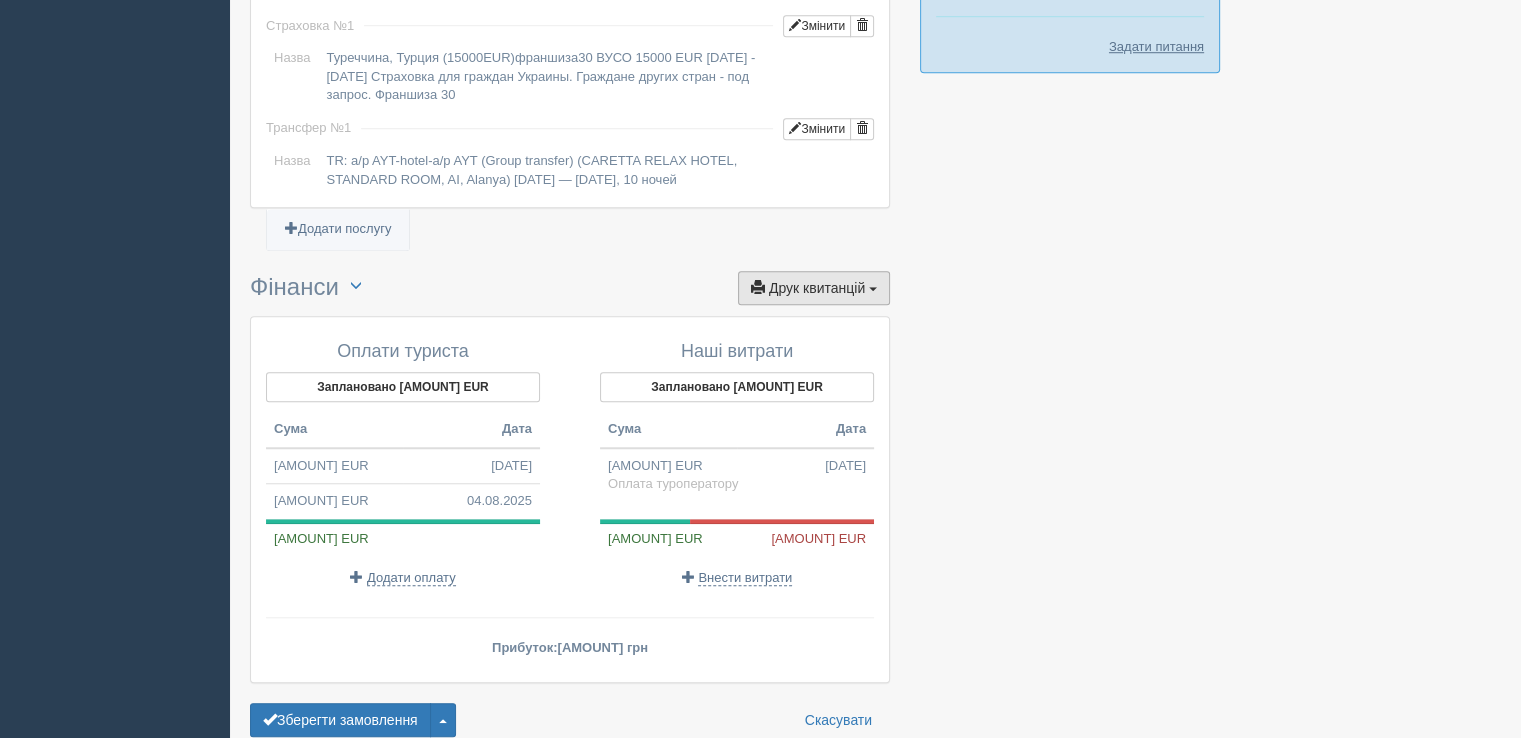 click on "Друк квитанцій" at bounding box center [817, 288] 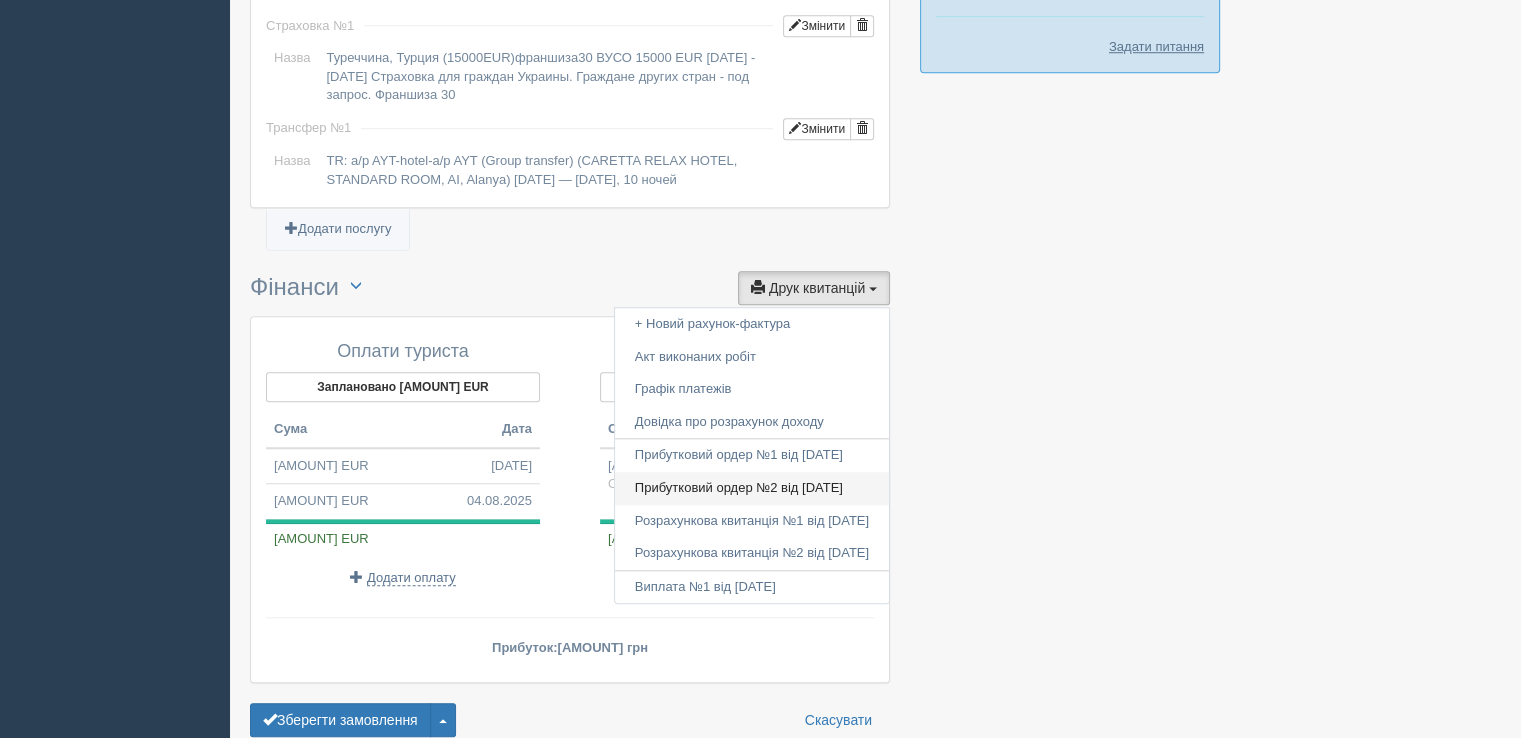 click on "Прибутковий ордер №2 від 04.08.2025" at bounding box center (752, 488) 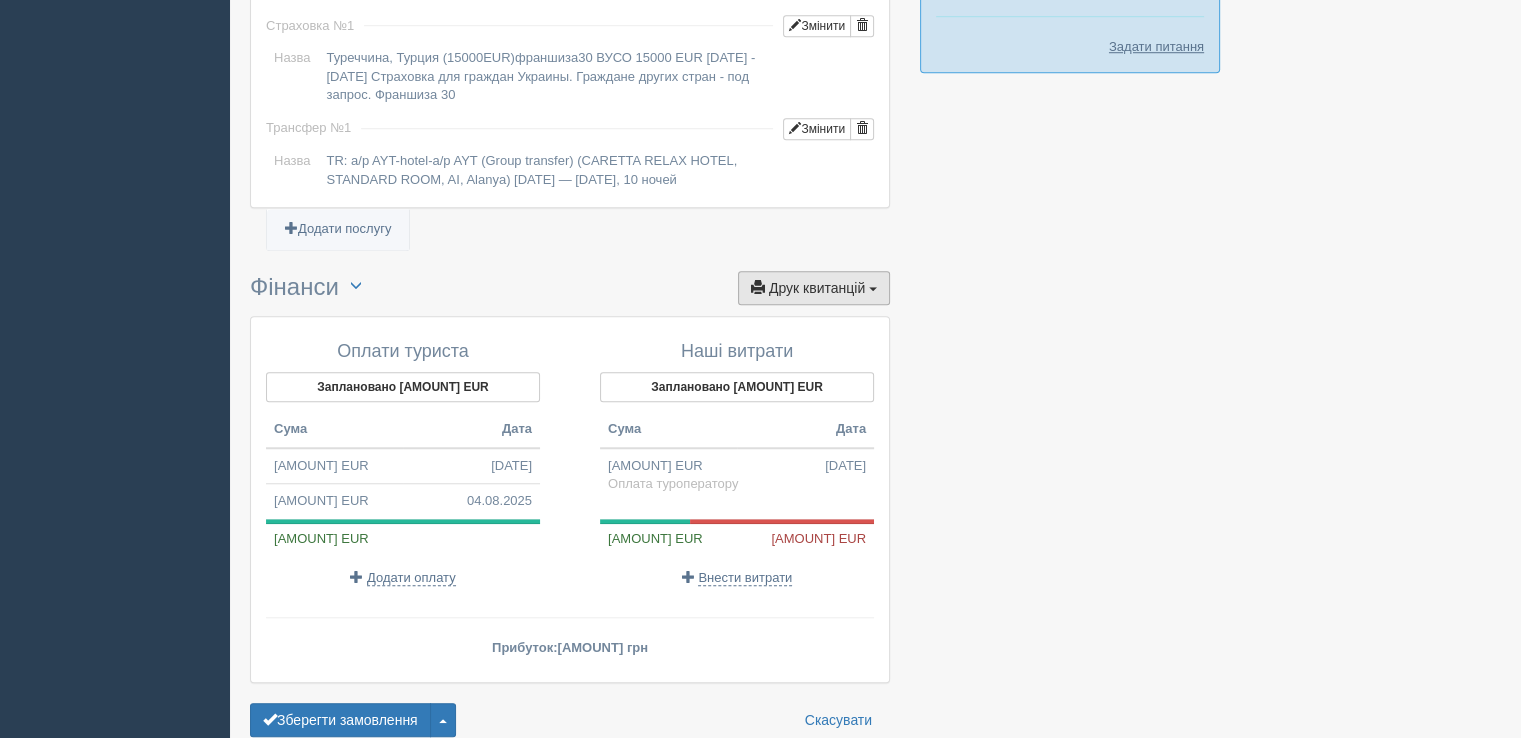 click on "Друк квитанцій
Друк" at bounding box center (814, 288) 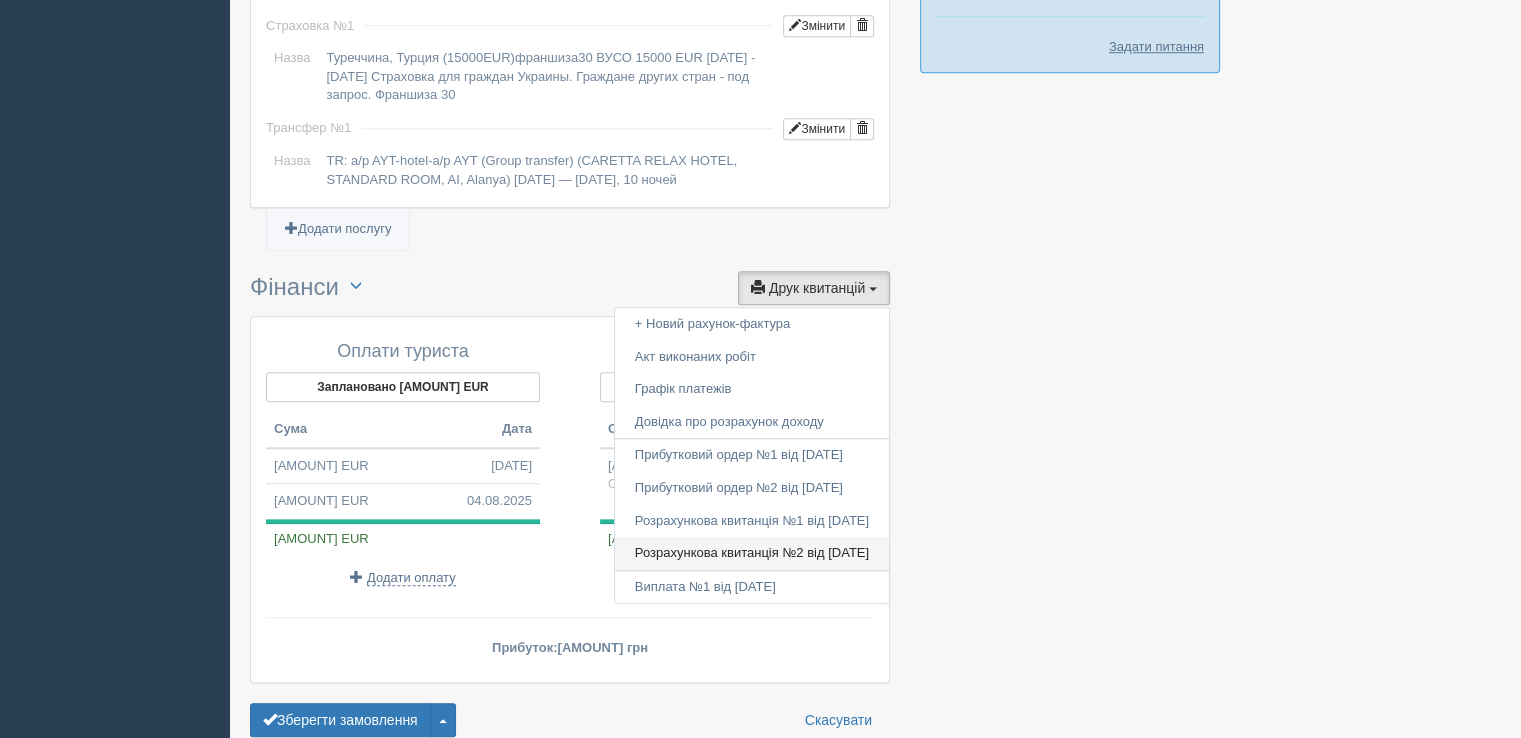 click on "Розрахункова квитанція №2 від 04.08.2025" at bounding box center [752, 553] 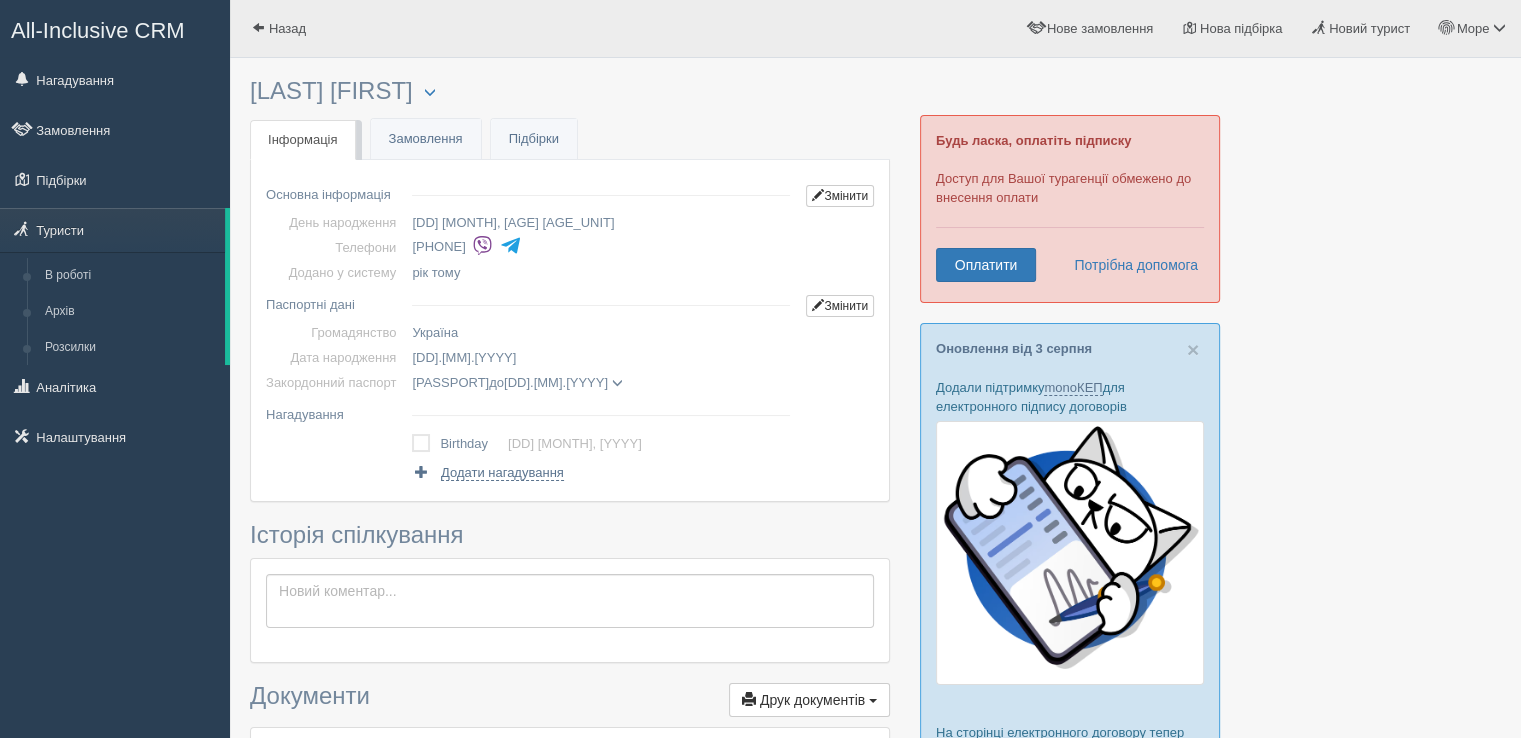 scroll, scrollTop: 100, scrollLeft: 0, axis: vertical 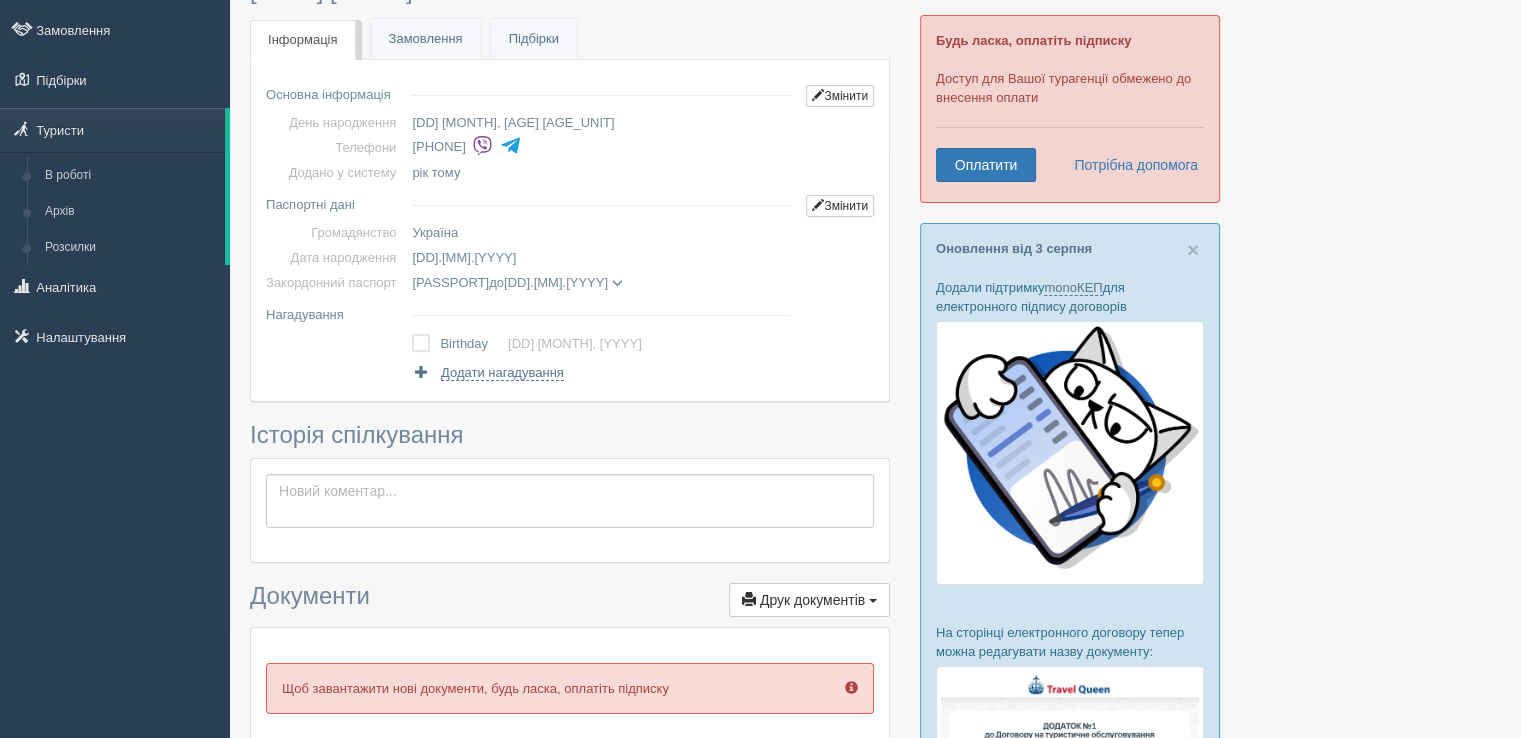 click at bounding box center [482, 145] 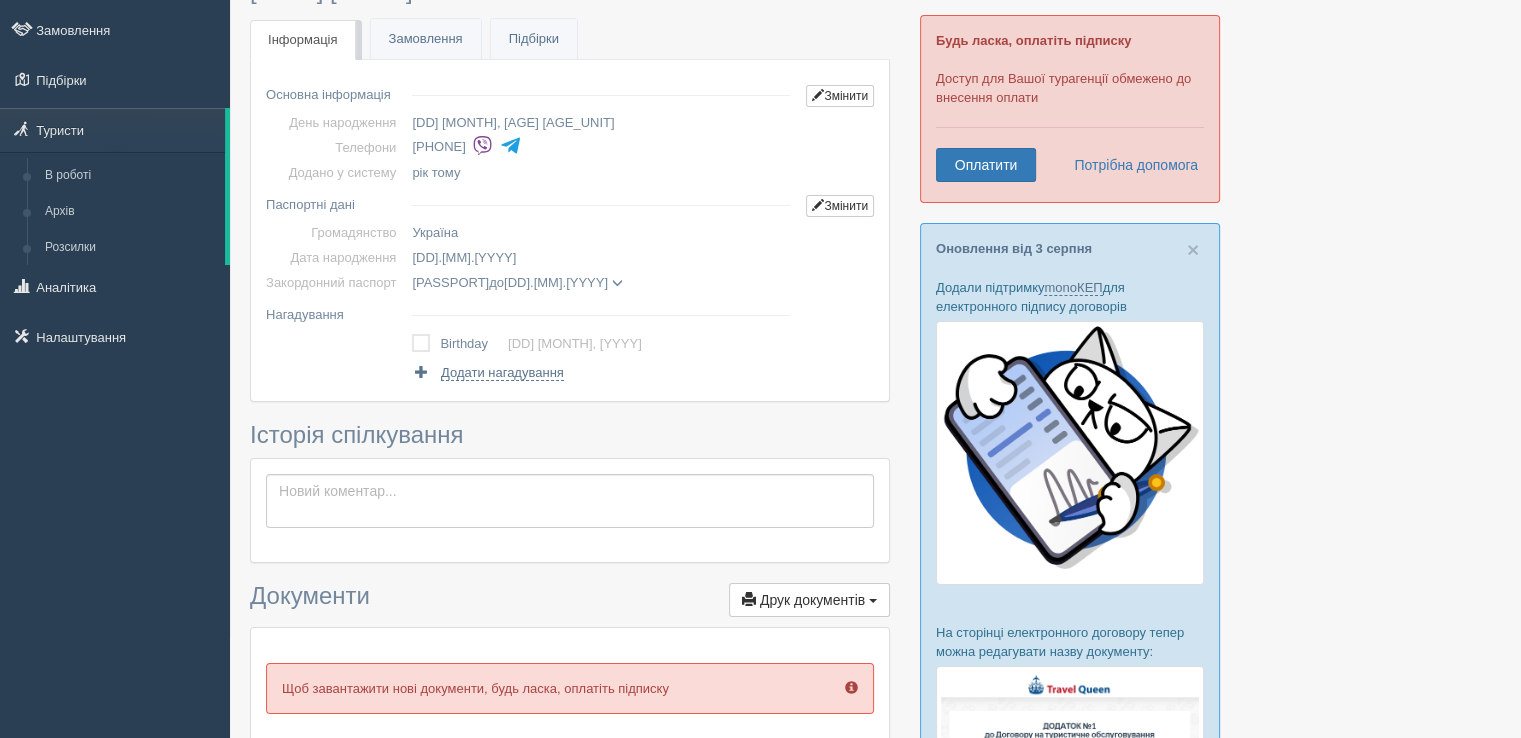 drag, startPoint x: 412, startPoint y: 146, endPoint x: 514, endPoint y: 147, distance: 102.0049 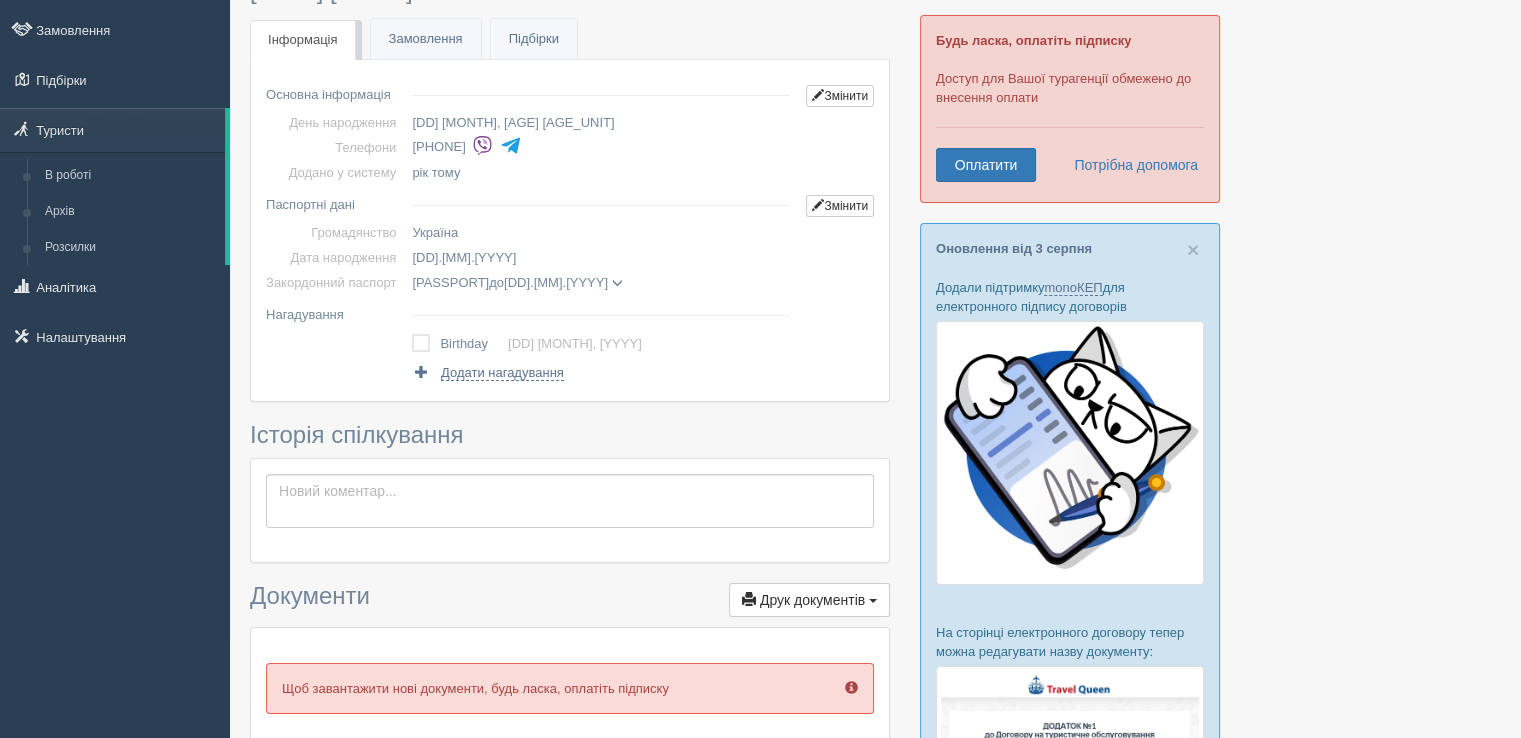click on "+380 95 913 8323" at bounding box center (605, 147) 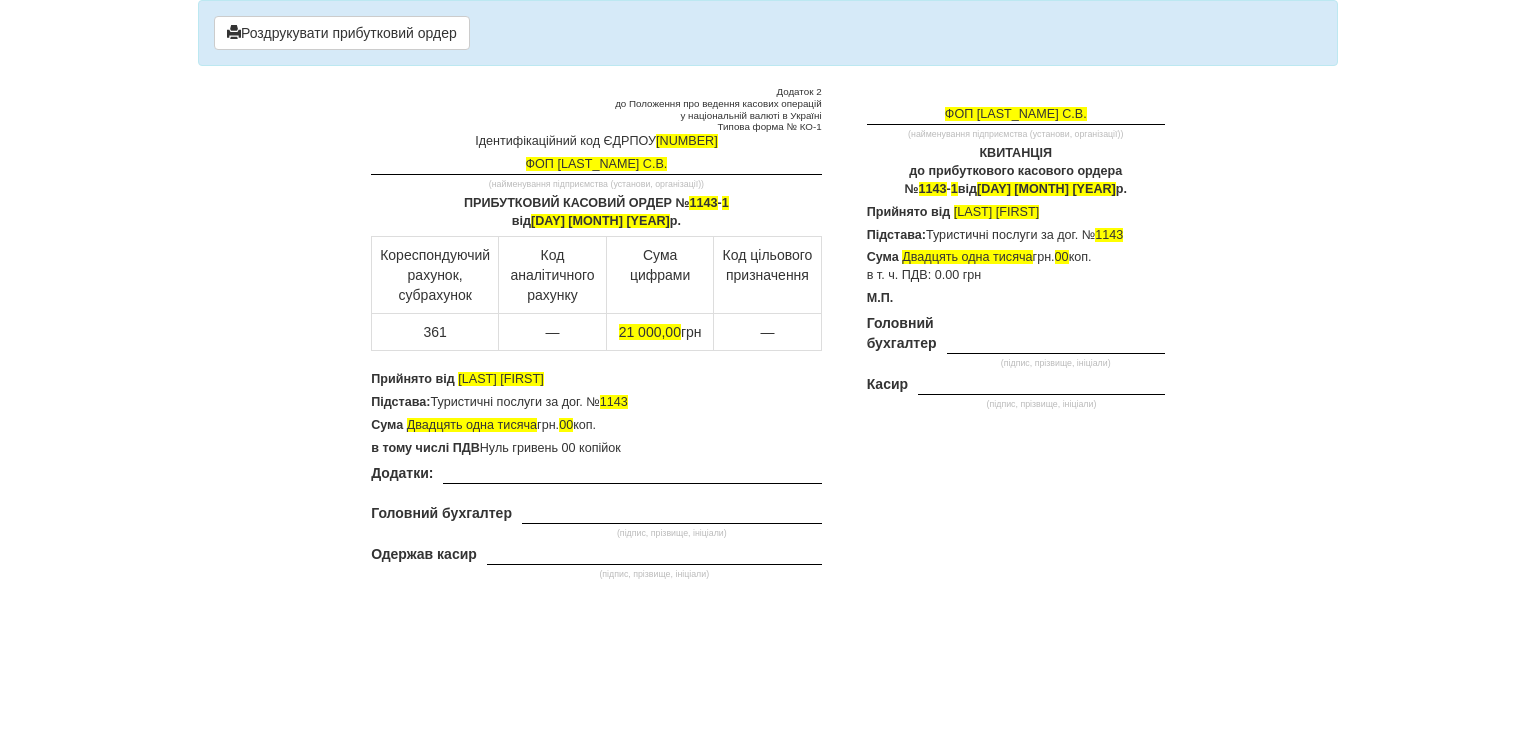 scroll, scrollTop: 0, scrollLeft: 0, axis: both 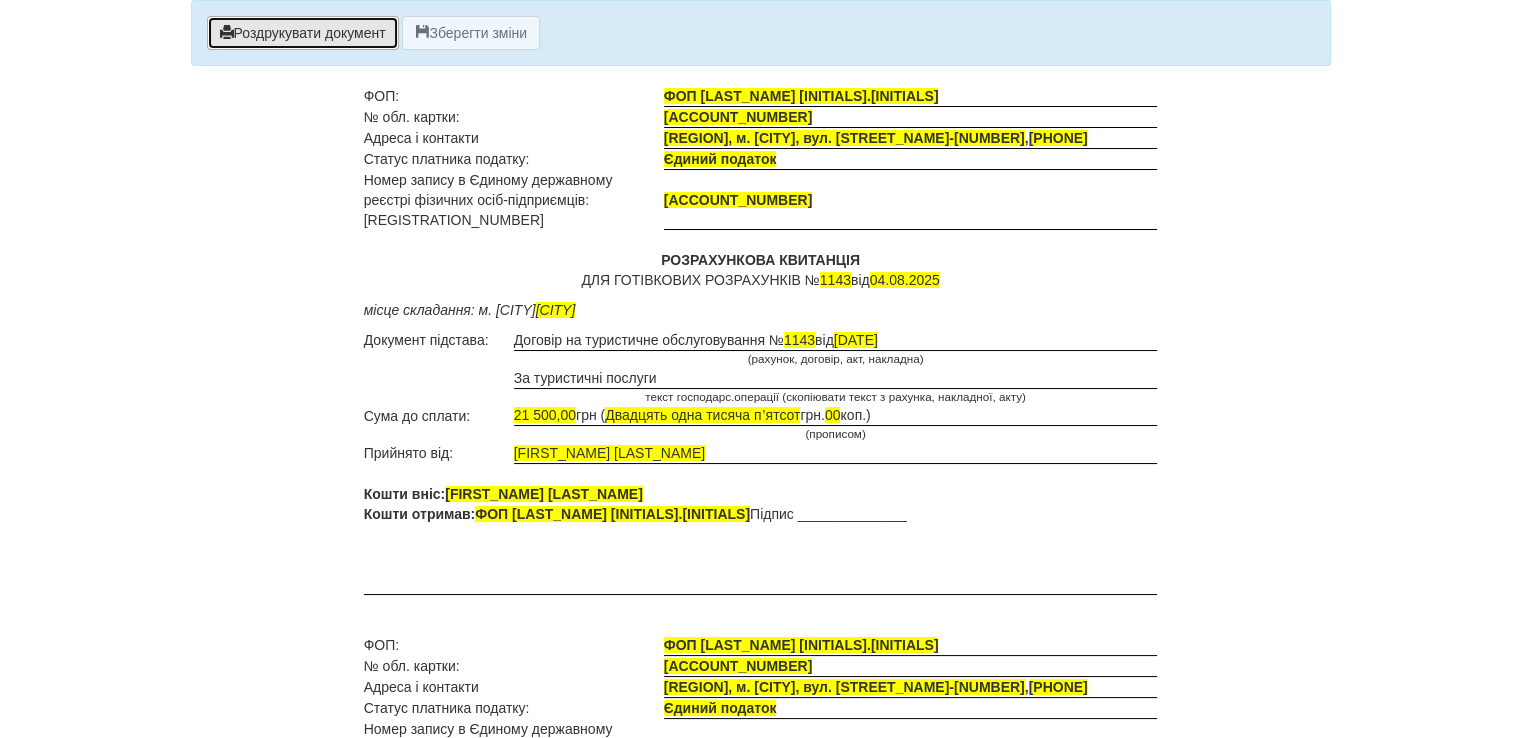 click on "Роздрукувати документ" at bounding box center (303, 33) 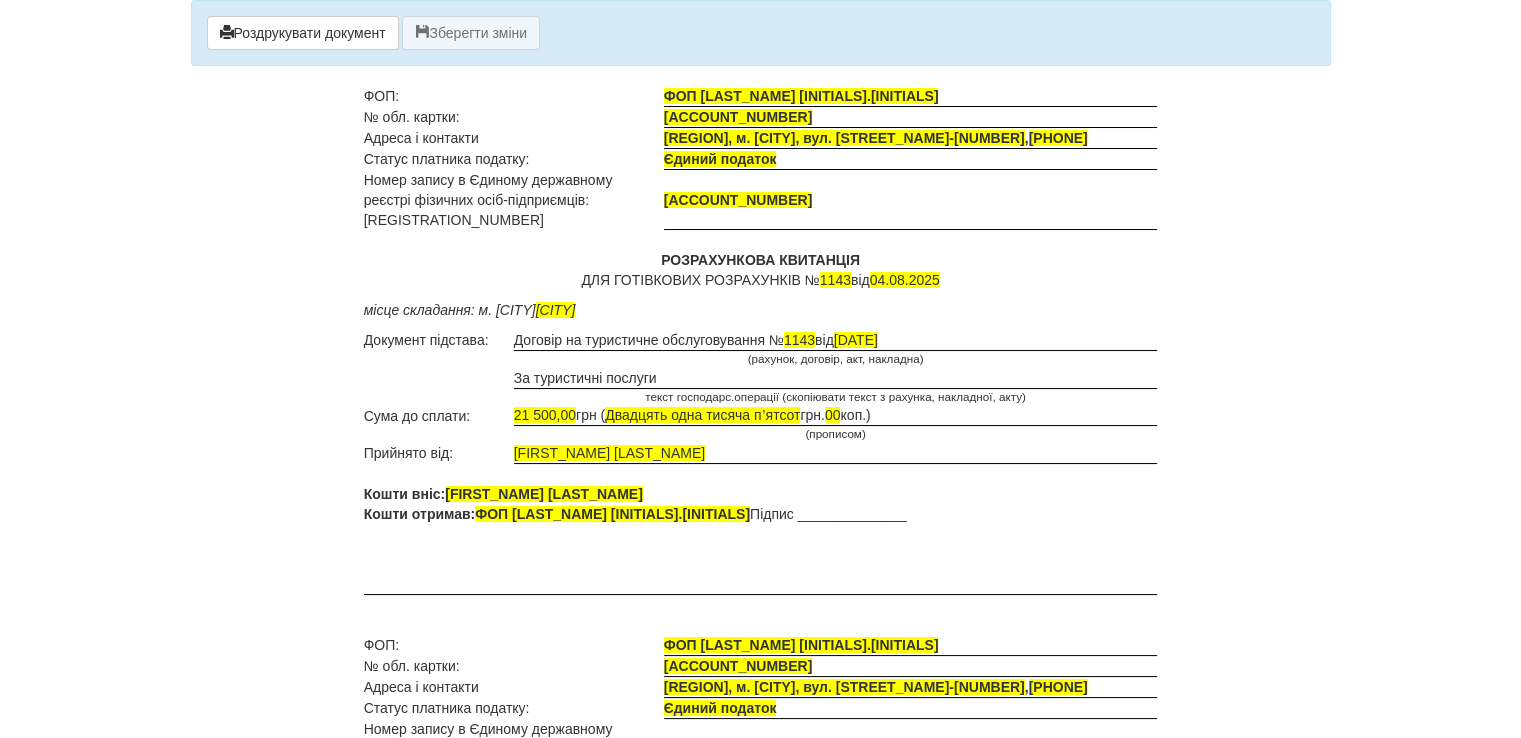 drag, startPoint x: 195, startPoint y: 328, endPoint x: 200, endPoint y: 318, distance: 11.18034 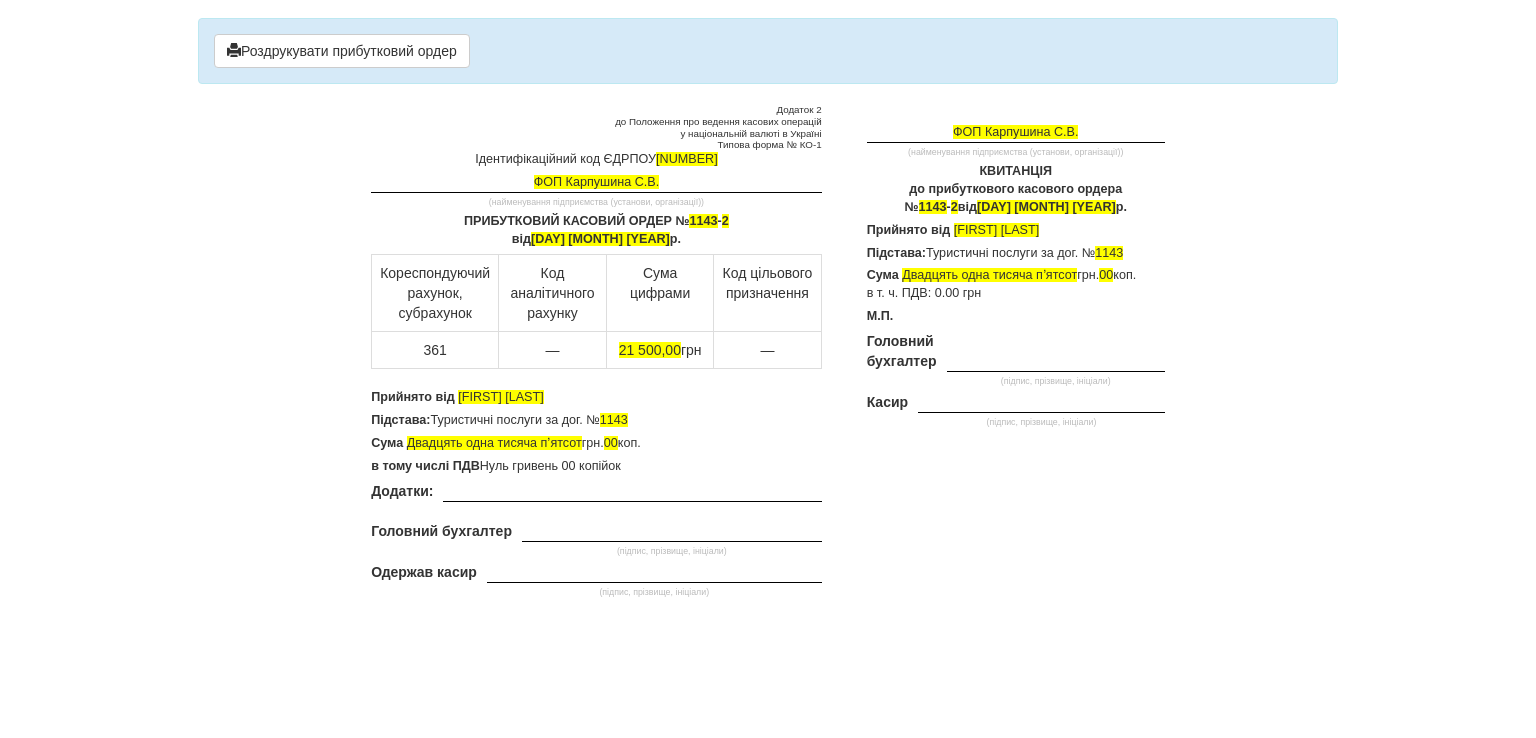 scroll, scrollTop: 0, scrollLeft: 0, axis: both 